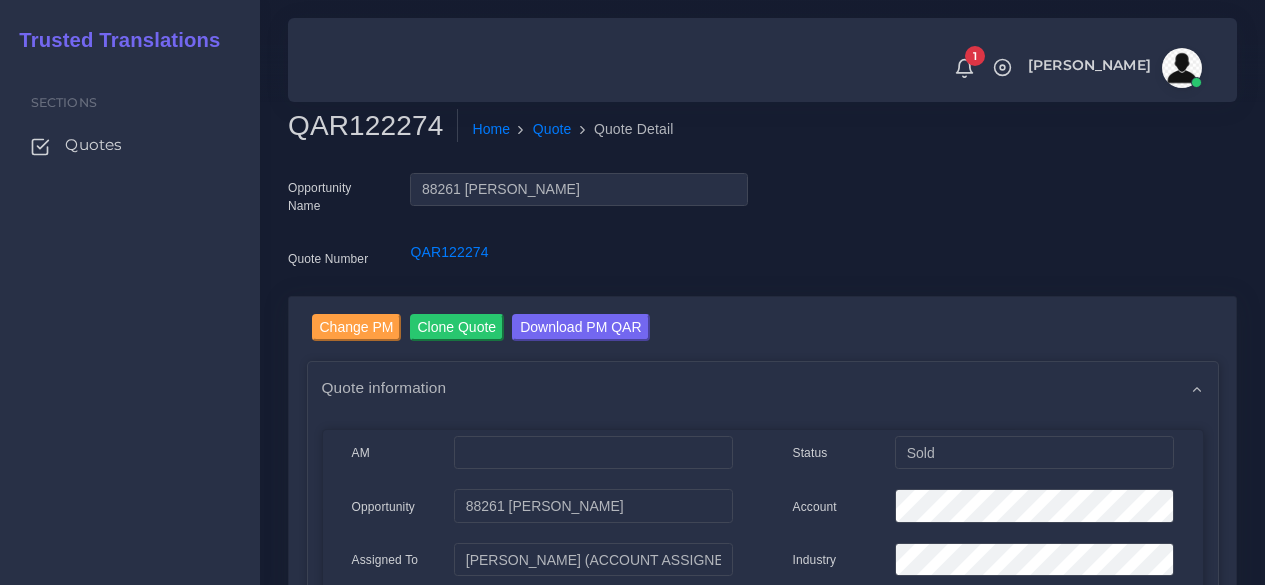 scroll, scrollTop: 0, scrollLeft: 0, axis: both 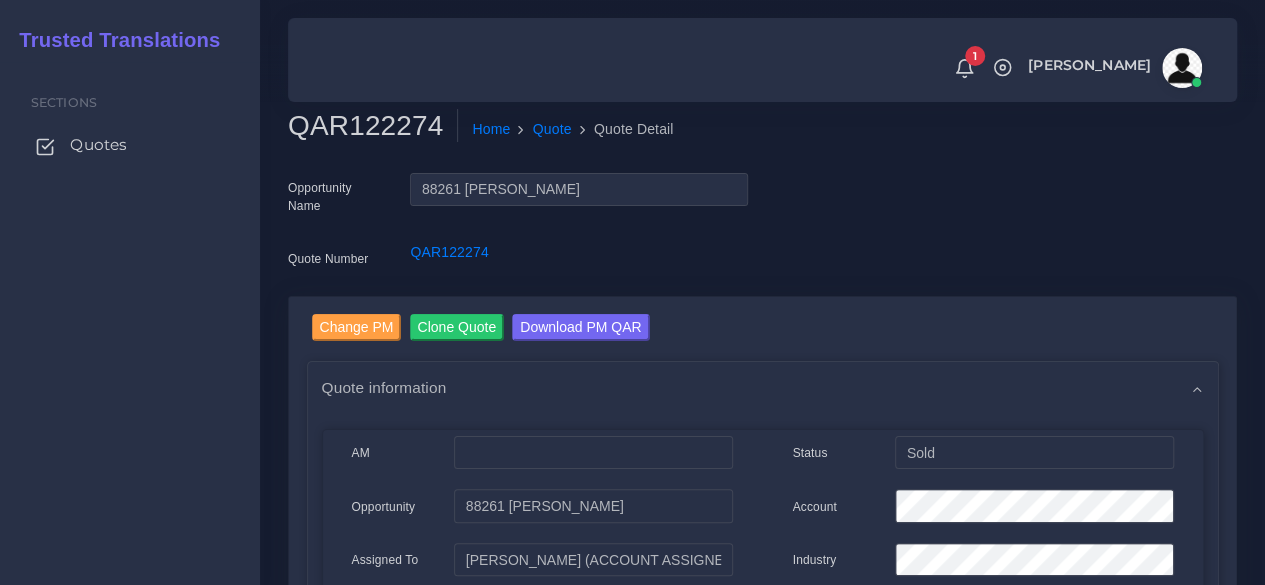 click on "Quotes" at bounding box center (98, 145) 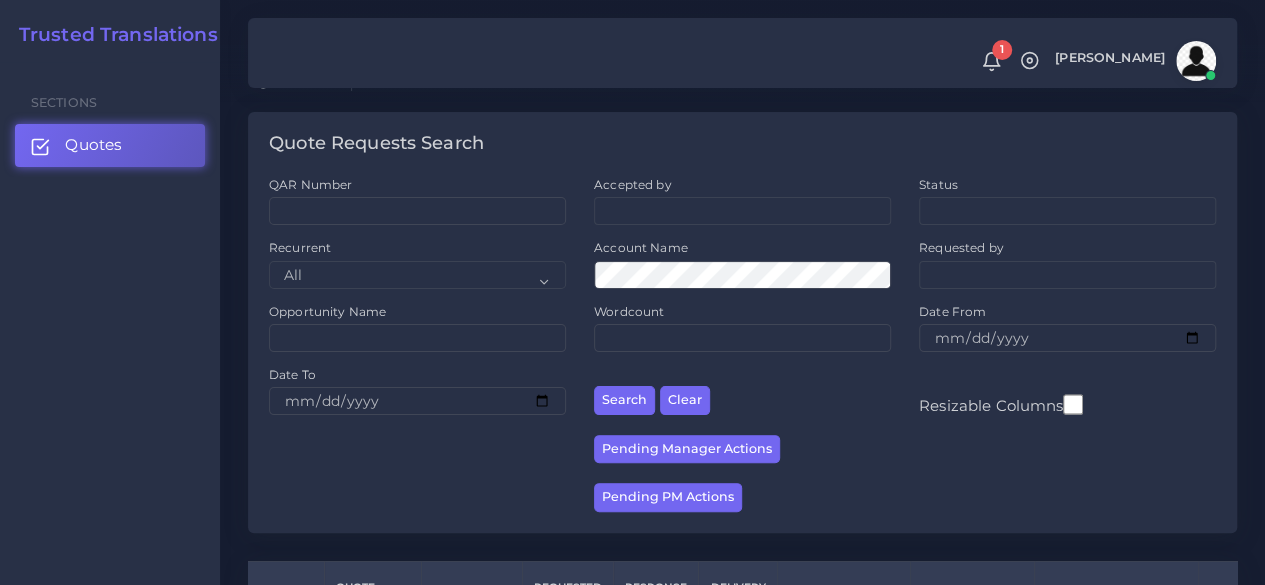 scroll, scrollTop: 400, scrollLeft: 0, axis: vertical 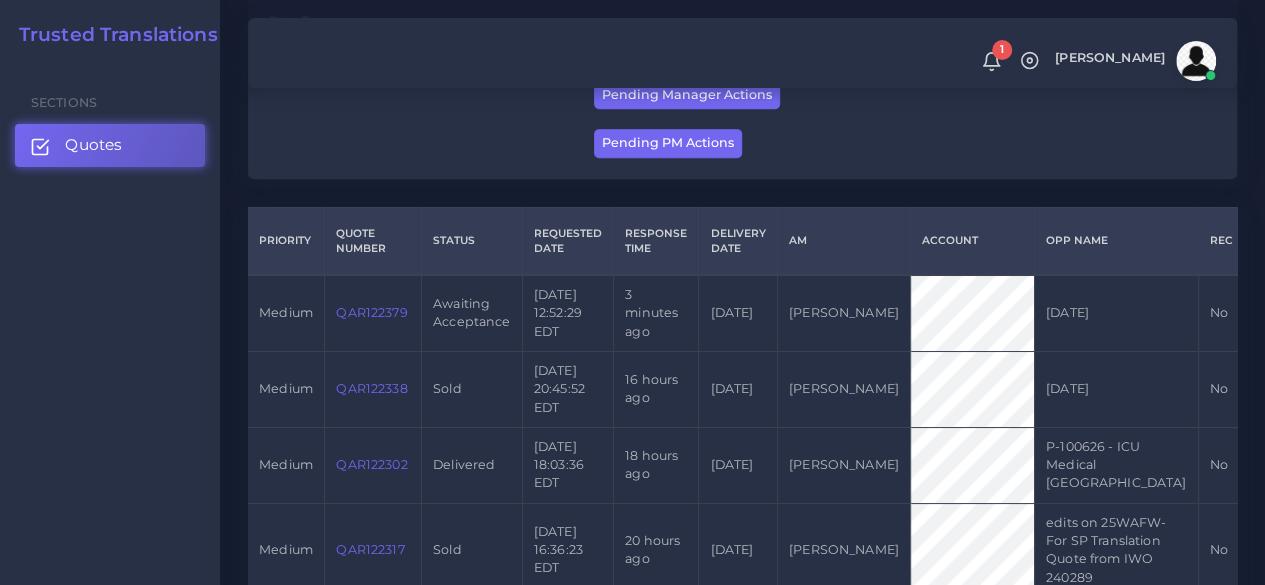 click on "QAR122379" at bounding box center (371, 312) 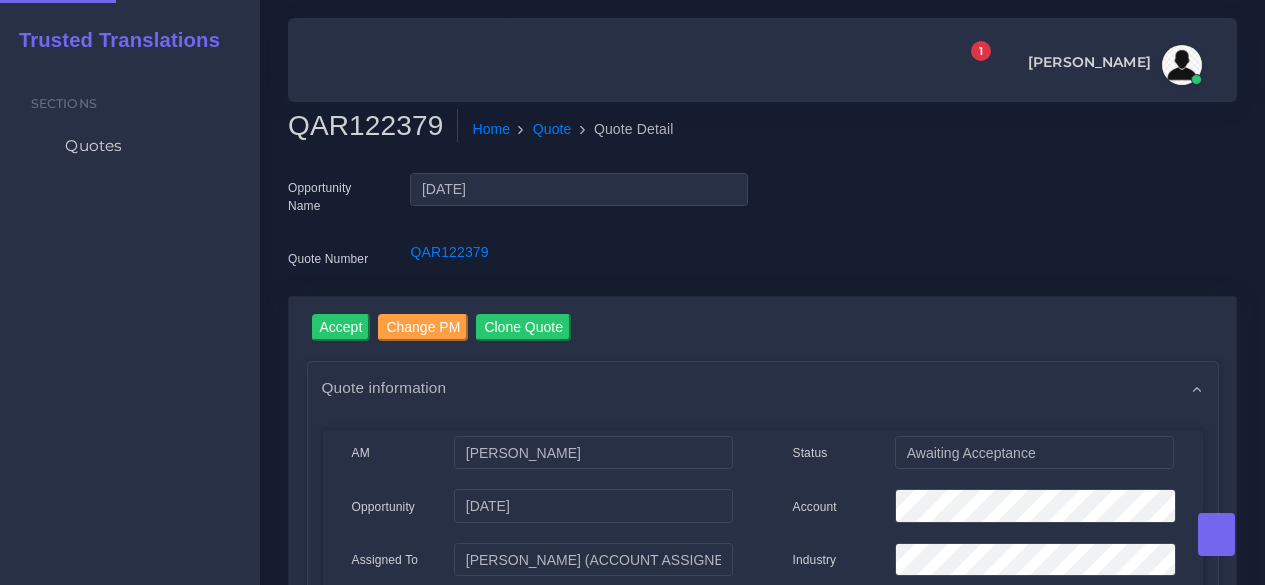 scroll, scrollTop: 0, scrollLeft: 0, axis: both 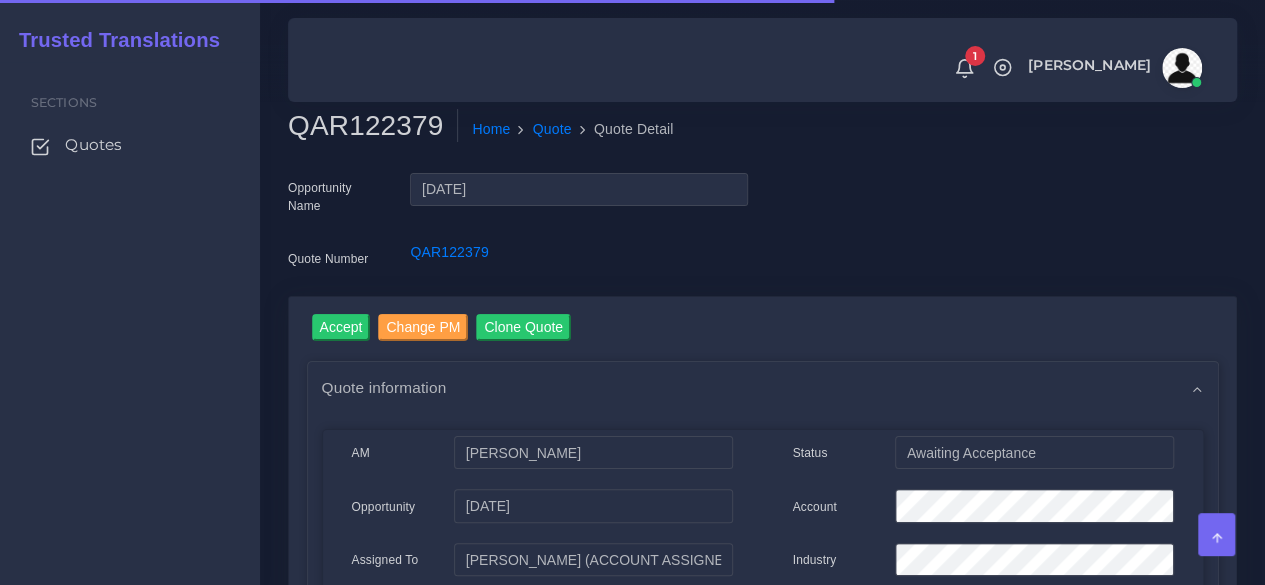 click on "QAR122379" at bounding box center (373, 126) 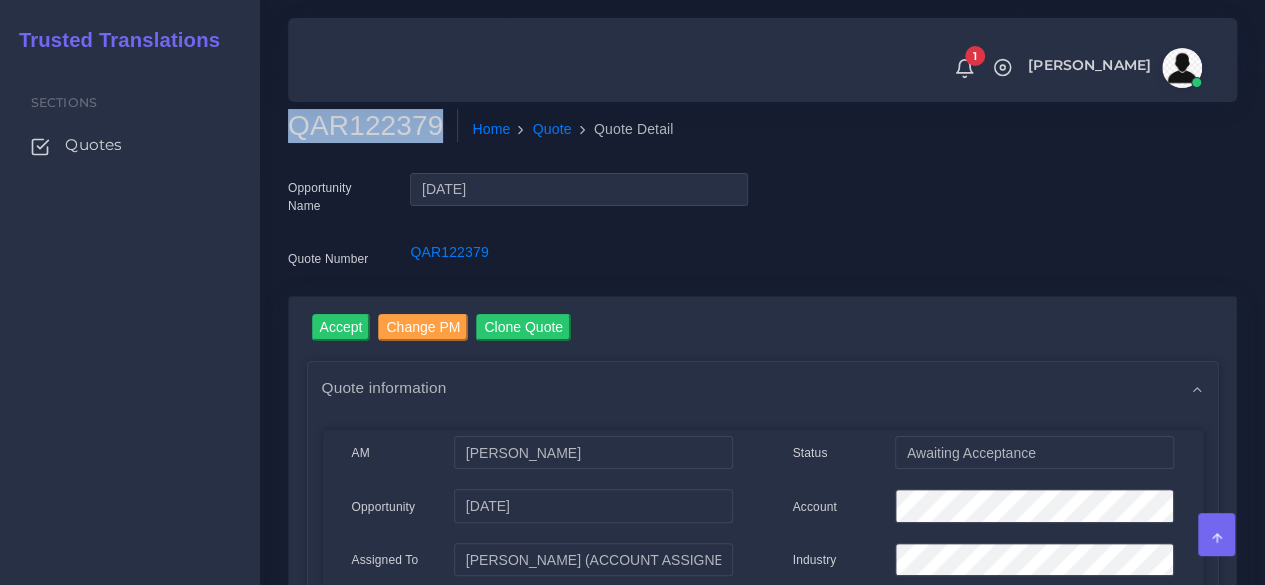 click on "QAR122379" at bounding box center [373, 126] 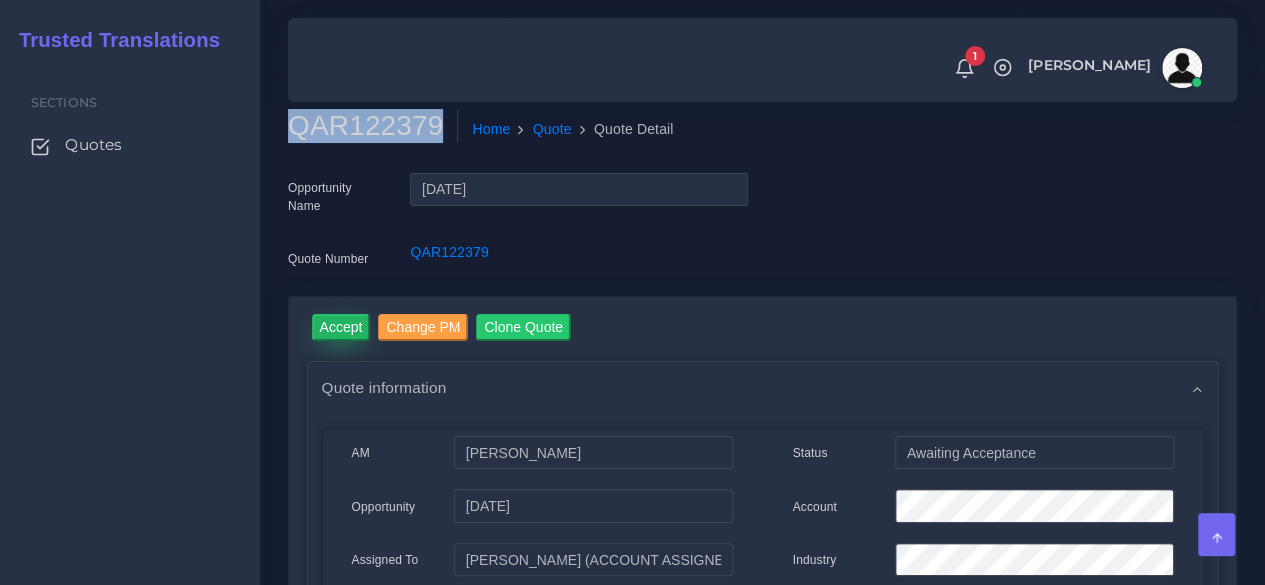 click on "Accept" at bounding box center [341, 327] 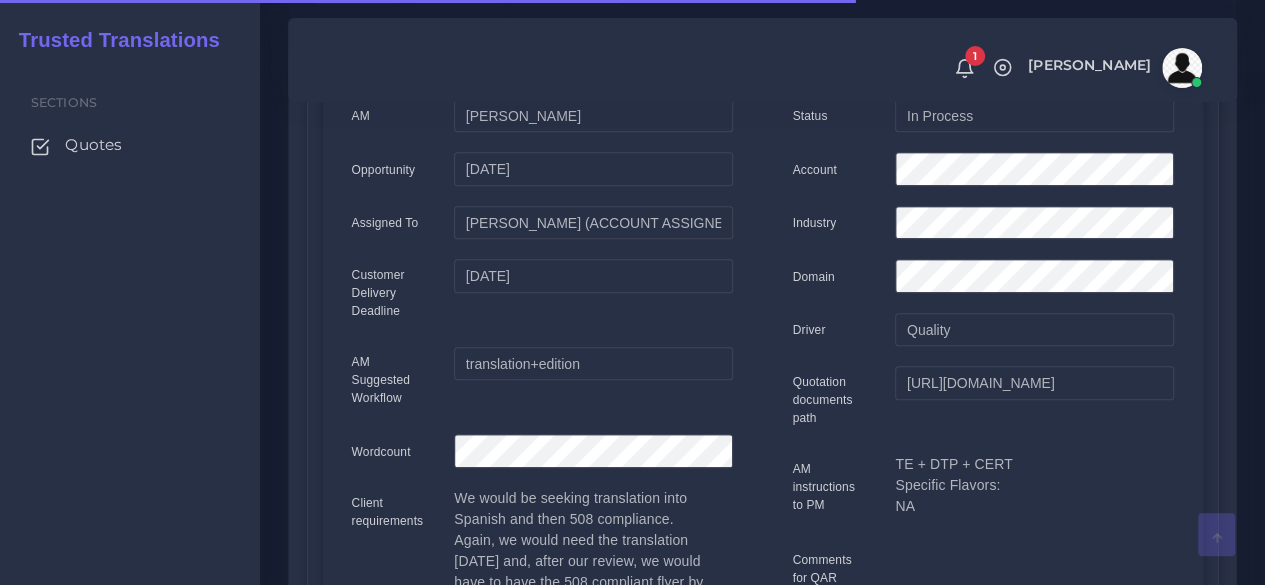 scroll, scrollTop: 400, scrollLeft: 0, axis: vertical 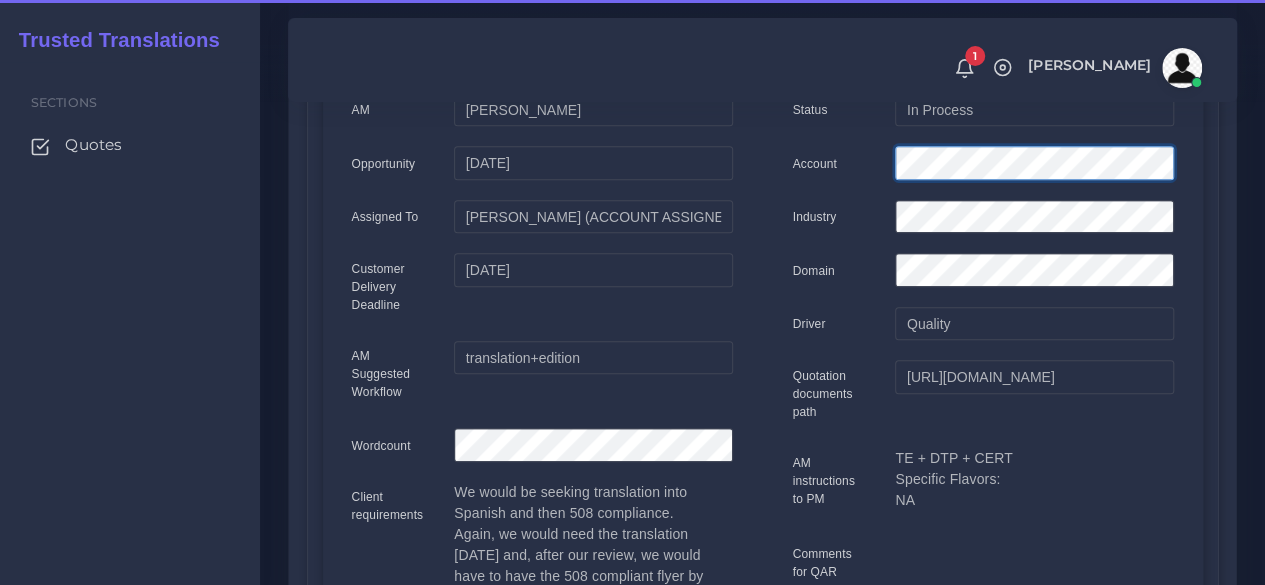 click at bounding box center [1034, 166] 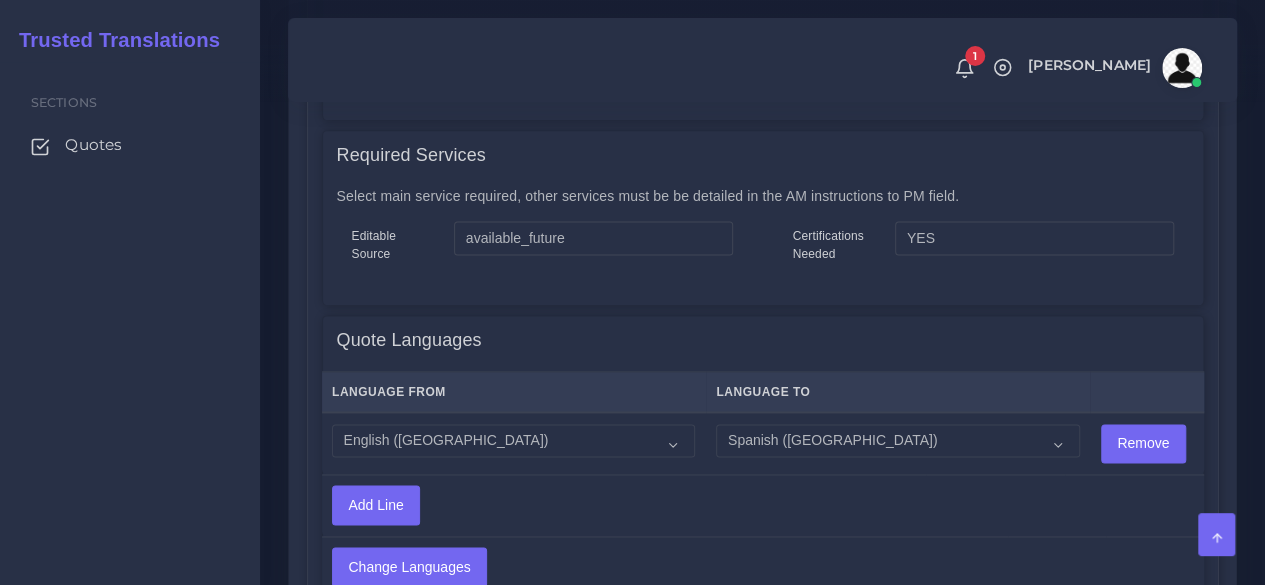 scroll, scrollTop: 1000, scrollLeft: 0, axis: vertical 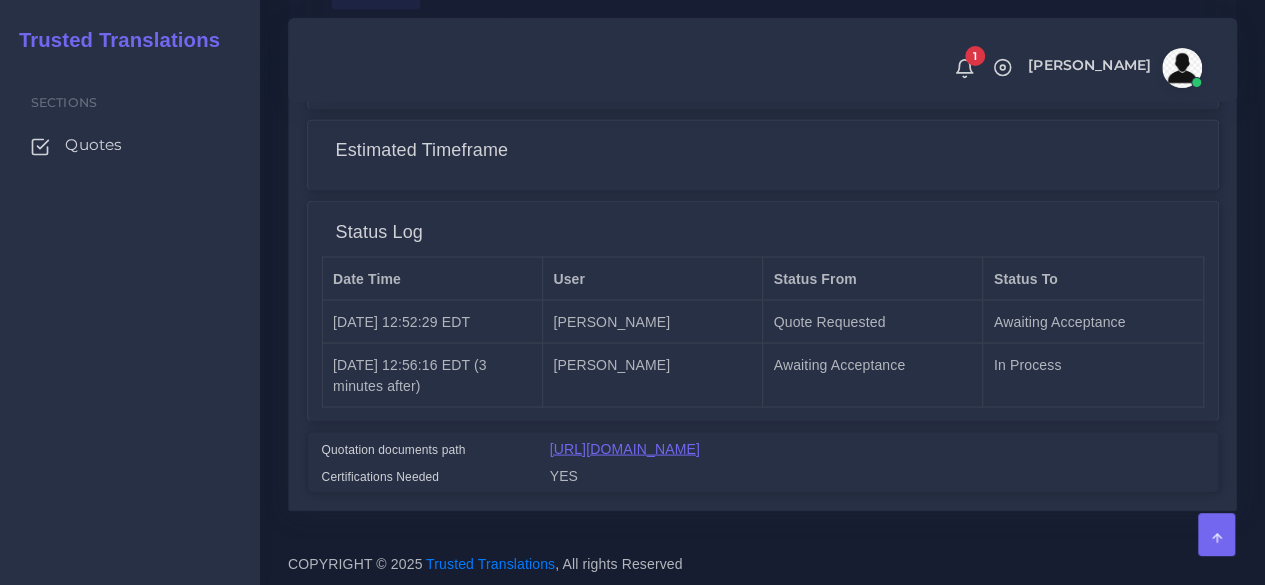 click on "https://workdrive.zoho.com/fgoh3e43b1a1fe2124b65bedd7c3c51a0e040/teams/fgoh3e43b1a1fe2124b65bedd7c3c51a0e040/ws/fgoh3cd45790bb17e457f864c310f1cbe2d9a/folders/fexud75523b1bf3e84697badda467722b9813" at bounding box center [625, 448] 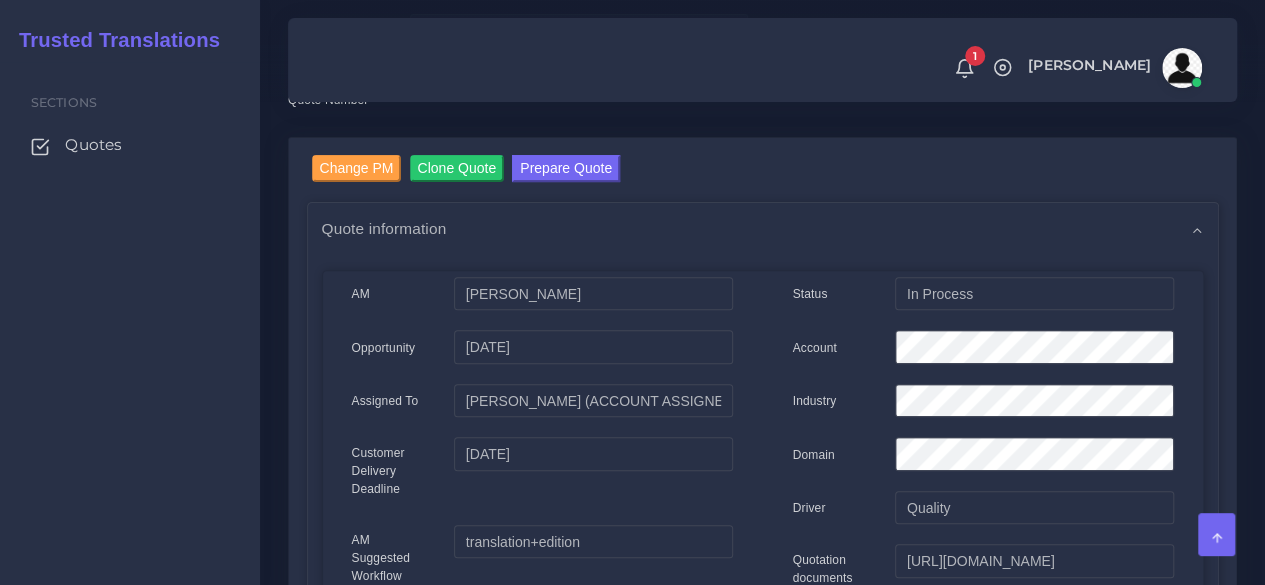 scroll, scrollTop: 0, scrollLeft: 0, axis: both 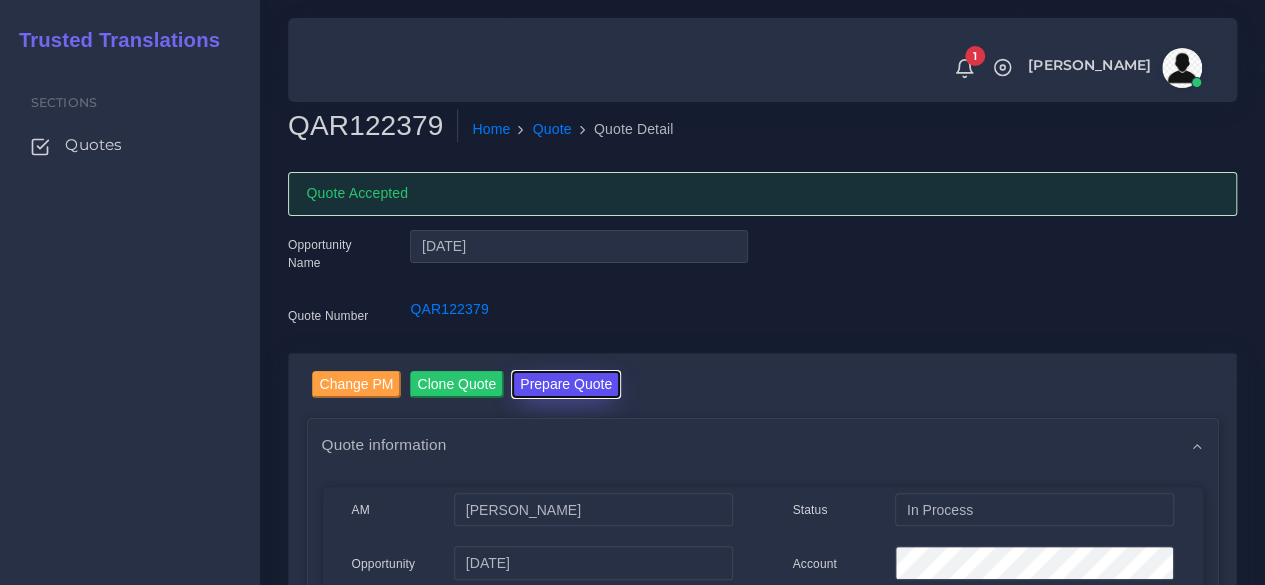 click on "Prepare Quote" at bounding box center (566, 384) 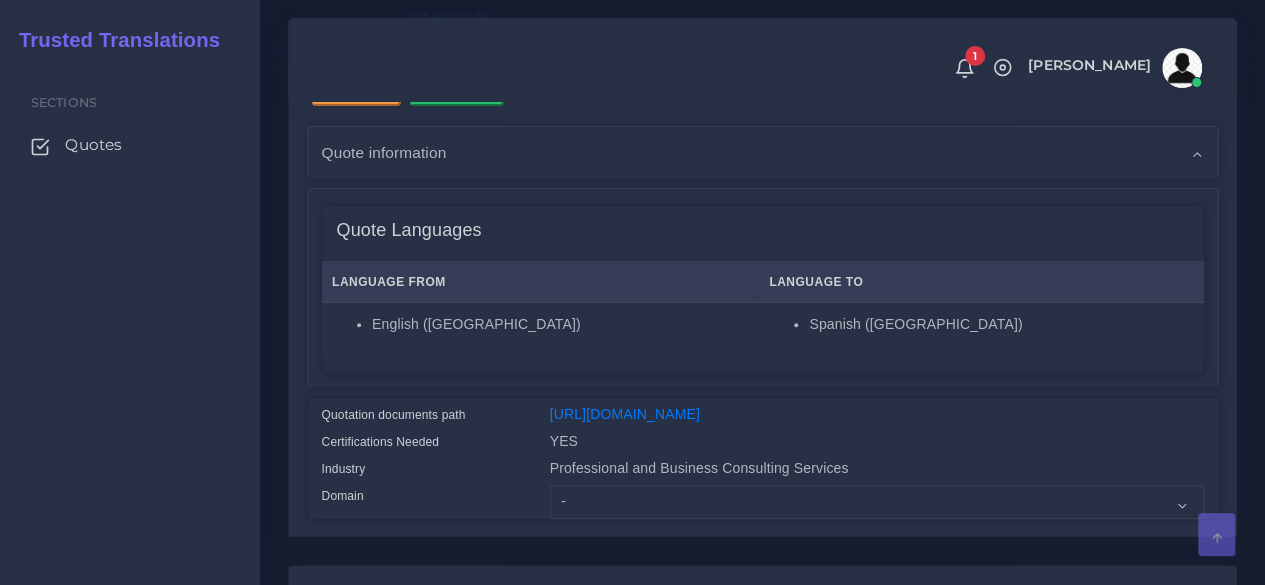 scroll, scrollTop: 400, scrollLeft: 0, axis: vertical 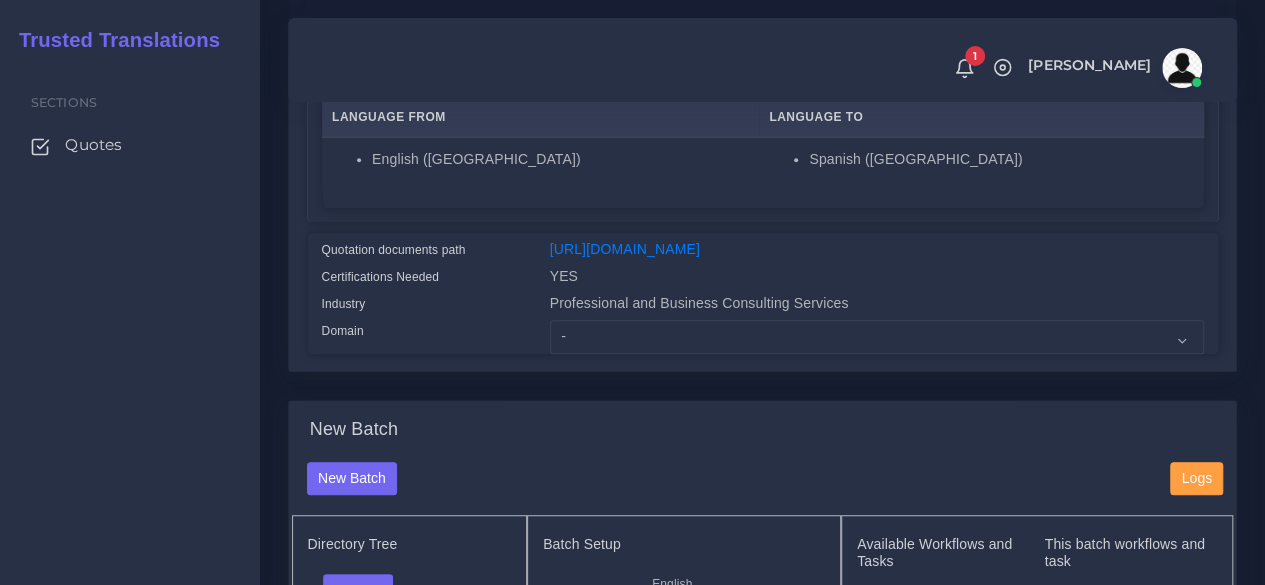 drag, startPoint x: 602, startPoint y: 394, endPoint x: 604, endPoint y: 374, distance: 20.09975 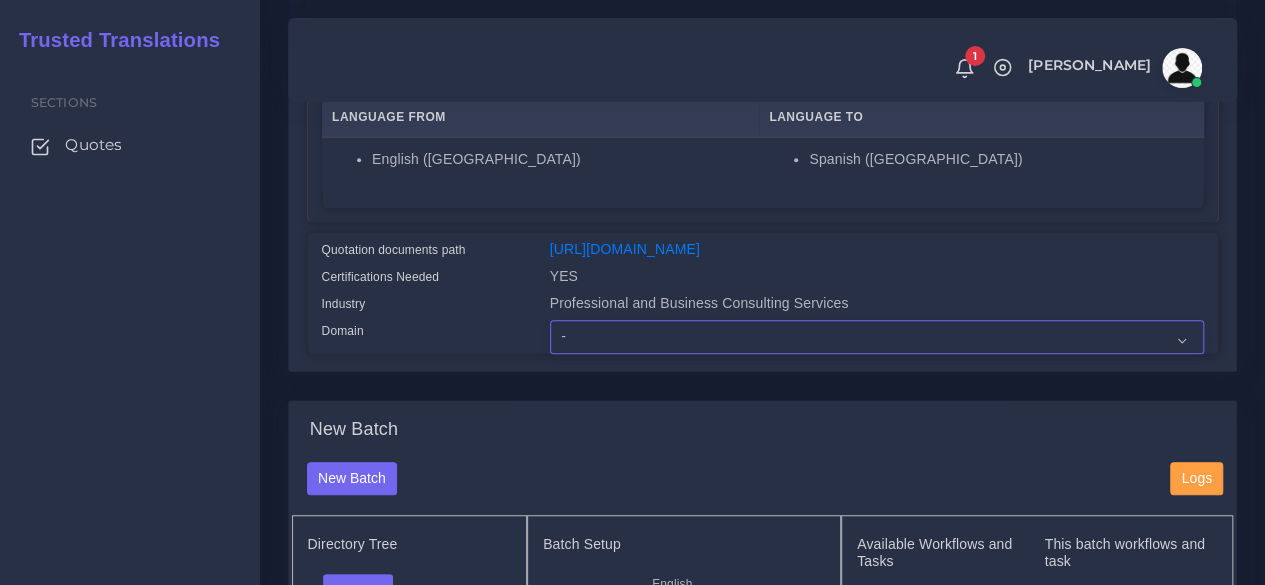 click on "-
Advertising and Media
Agriculture, Forestry and Fishing
Architecture, Building and Construction
Automotive
Chemicals
Computer Hardware
Computer Software
Consumer Electronics - Home appliances
Education
Energy, Water, Transportation and Utilities
Finance - Banking
Food Manufacturing and Services
Healthcare and Health Sciences
Hospitality, Leisure, Tourism and Arts
Human Resources - HR
Industrial Electronics
Industrial Manufacturing Insurance" at bounding box center (877, 337) 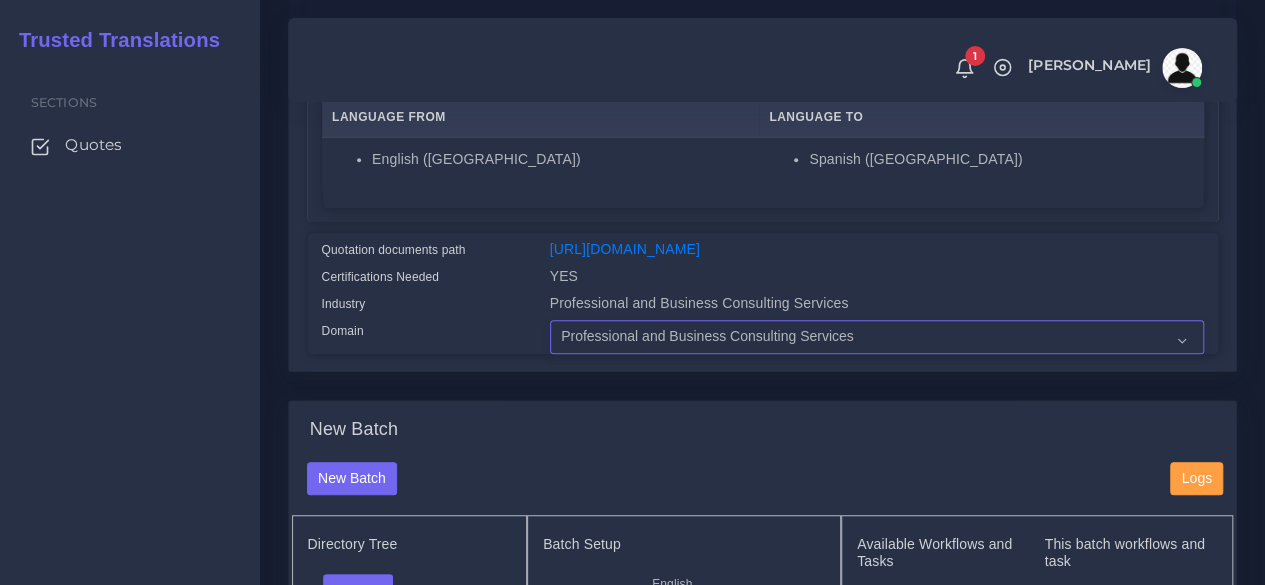 click on "-
Advertising and Media
Agriculture, Forestry and Fishing
Architecture, Building and Construction
Automotive
Chemicals
Computer Hardware
Computer Software
Consumer Electronics - Home appliances
Education
Energy, Water, Transportation and Utilities
Finance - Banking
Food Manufacturing and Services
Healthcare and Health Sciences
Hospitality, Leisure, Tourism and Arts
Human Resources - HR
Industrial Electronics
Industrial Manufacturing Insurance" at bounding box center (877, 337) 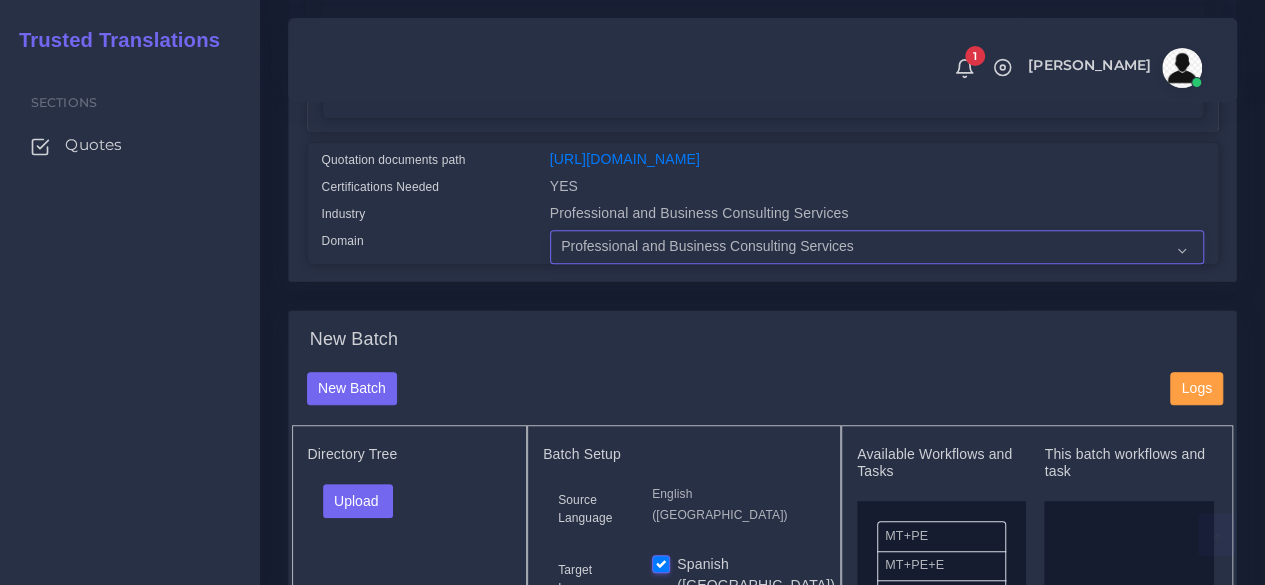 scroll, scrollTop: 600, scrollLeft: 0, axis: vertical 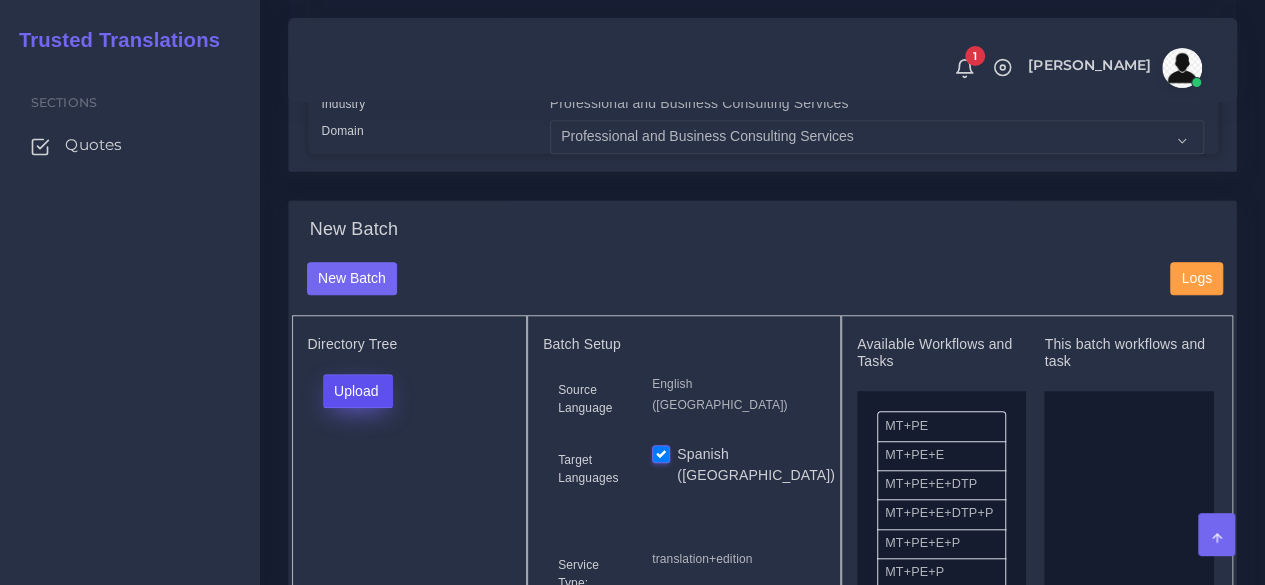 click on "Upload" at bounding box center (358, 391) 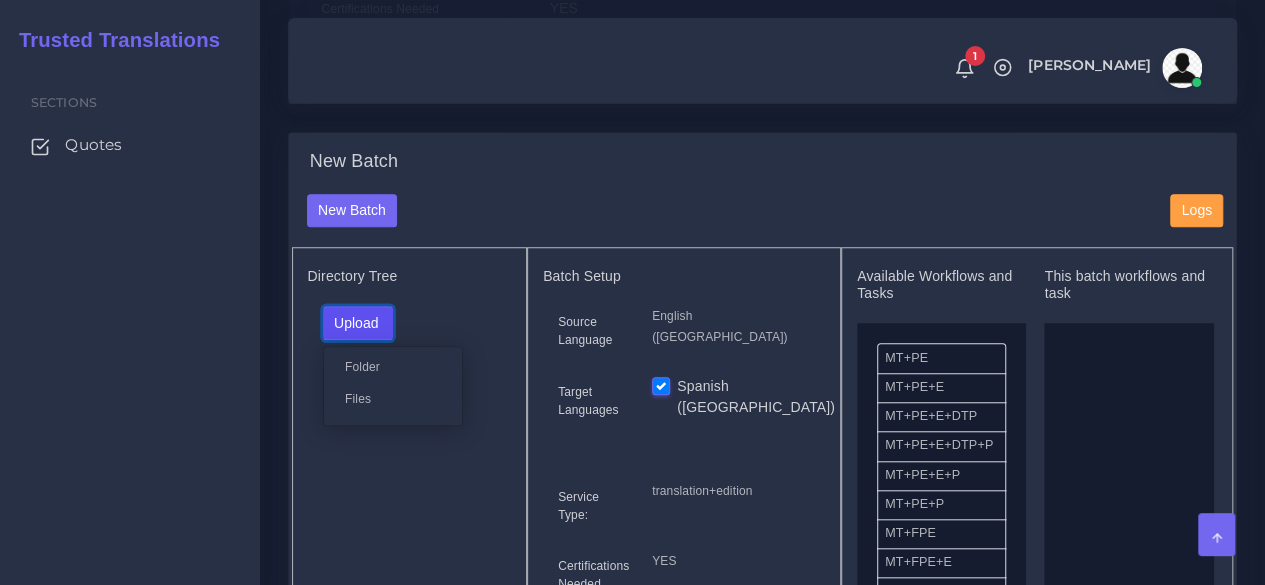 scroll, scrollTop: 700, scrollLeft: 0, axis: vertical 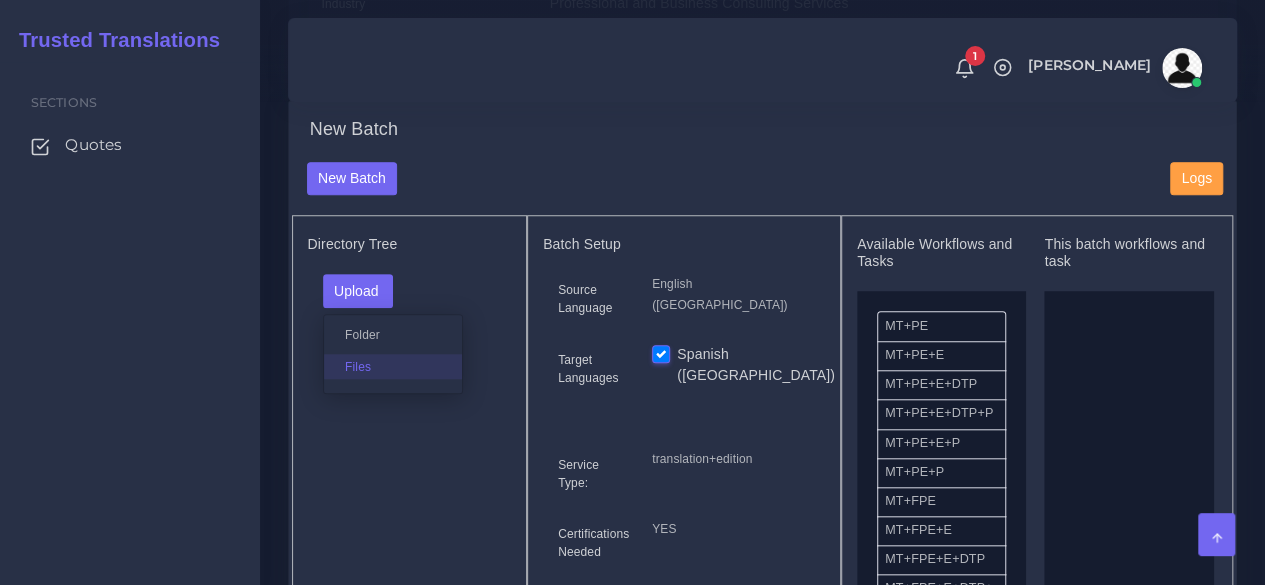 click on "Files" at bounding box center [393, 366] 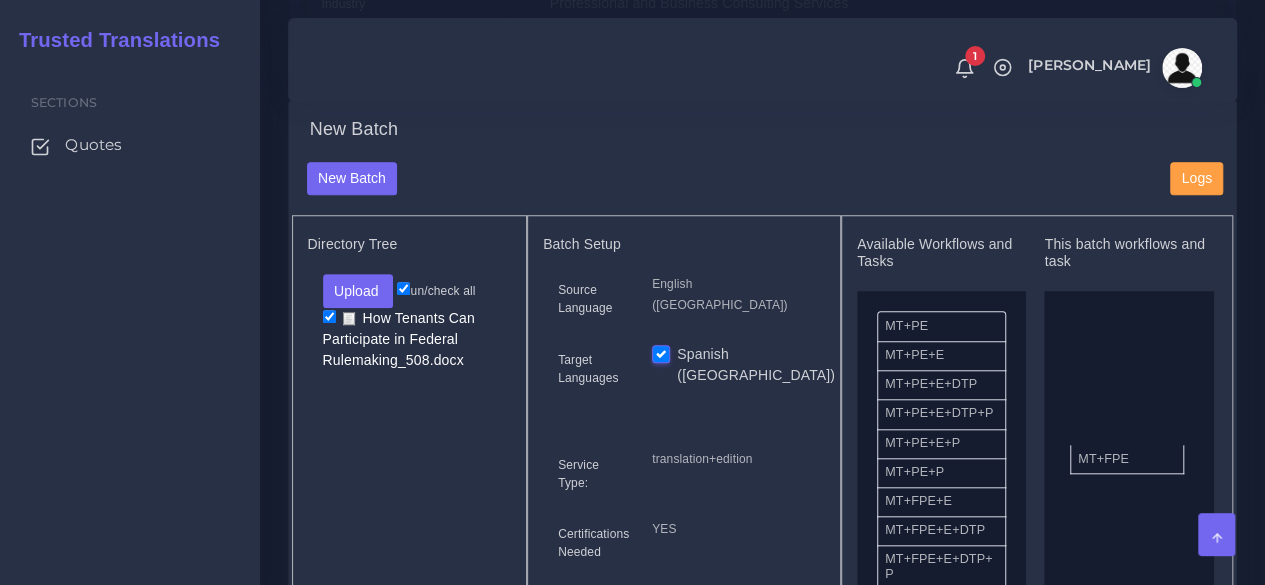 drag, startPoint x: 964, startPoint y: 538, endPoint x: 1026, endPoint y: 475, distance: 88.391174 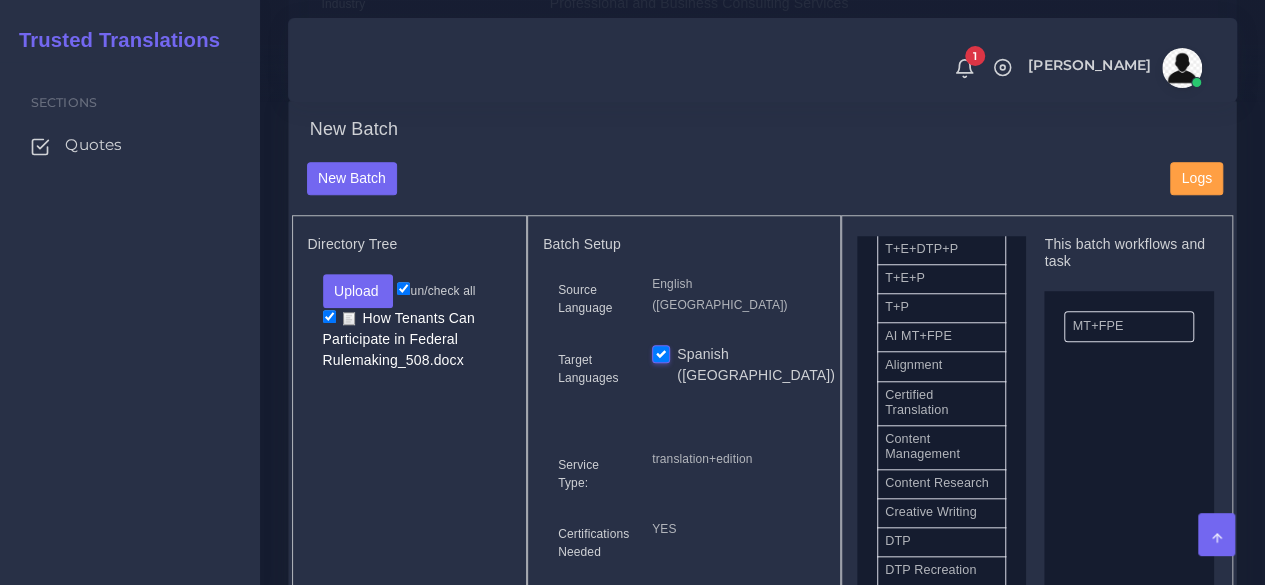 scroll, scrollTop: 600, scrollLeft: 0, axis: vertical 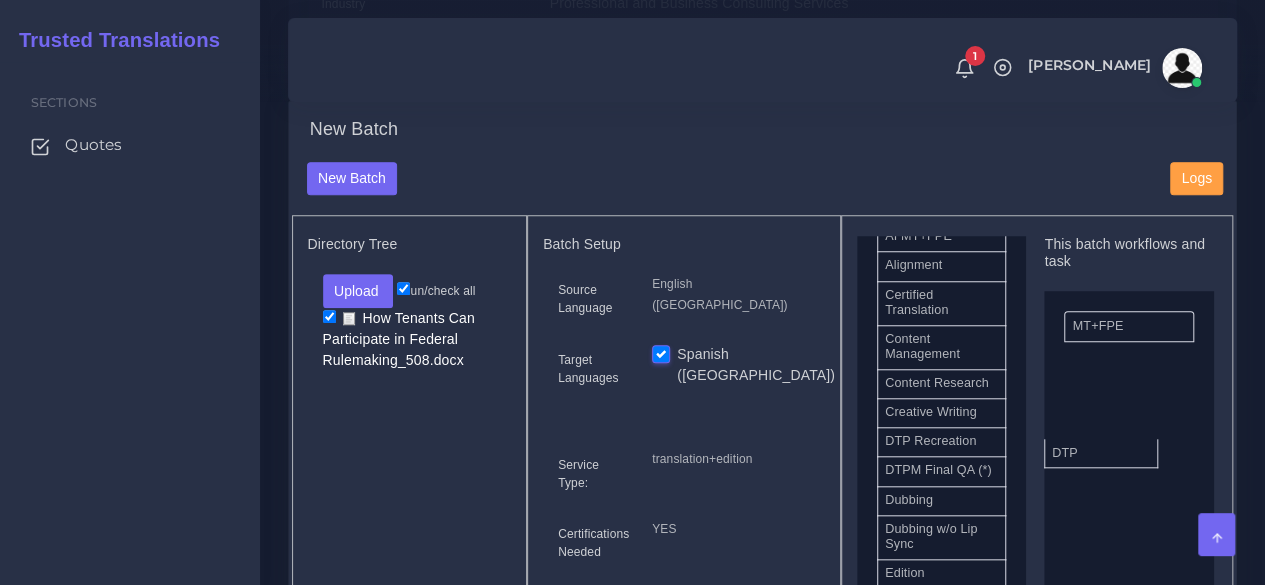 drag, startPoint x: 929, startPoint y: 490, endPoint x: 1102, endPoint y: 476, distance: 173.56555 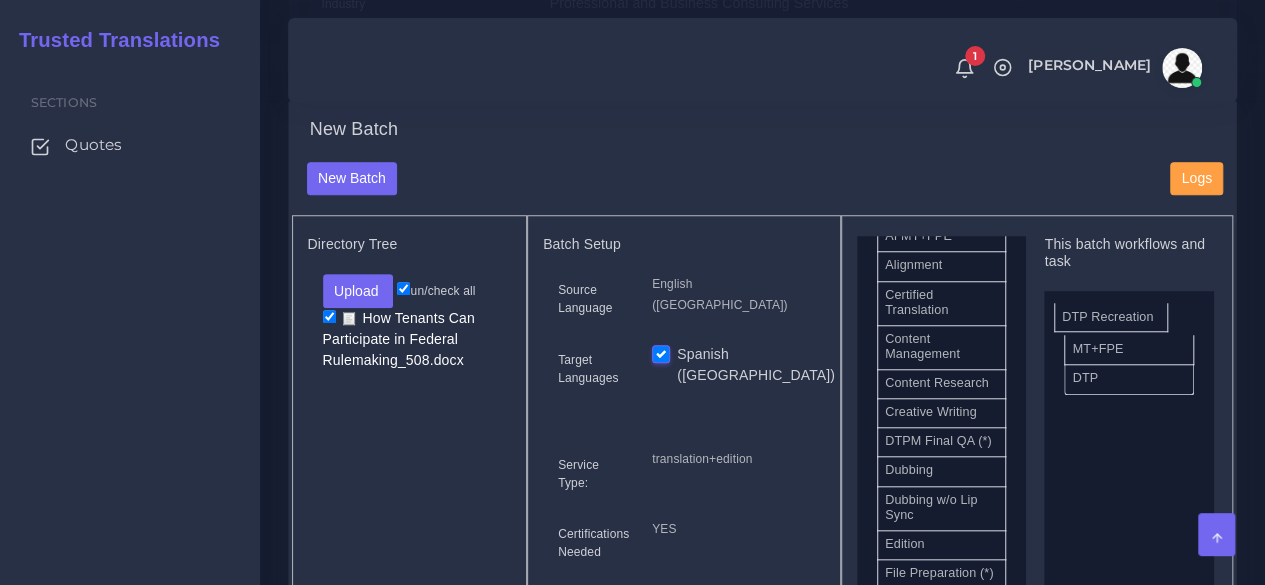 drag, startPoint x: 955, startPoint y: 502, endPoint x: 1133, endPoint y: 351, distance: 233.42023 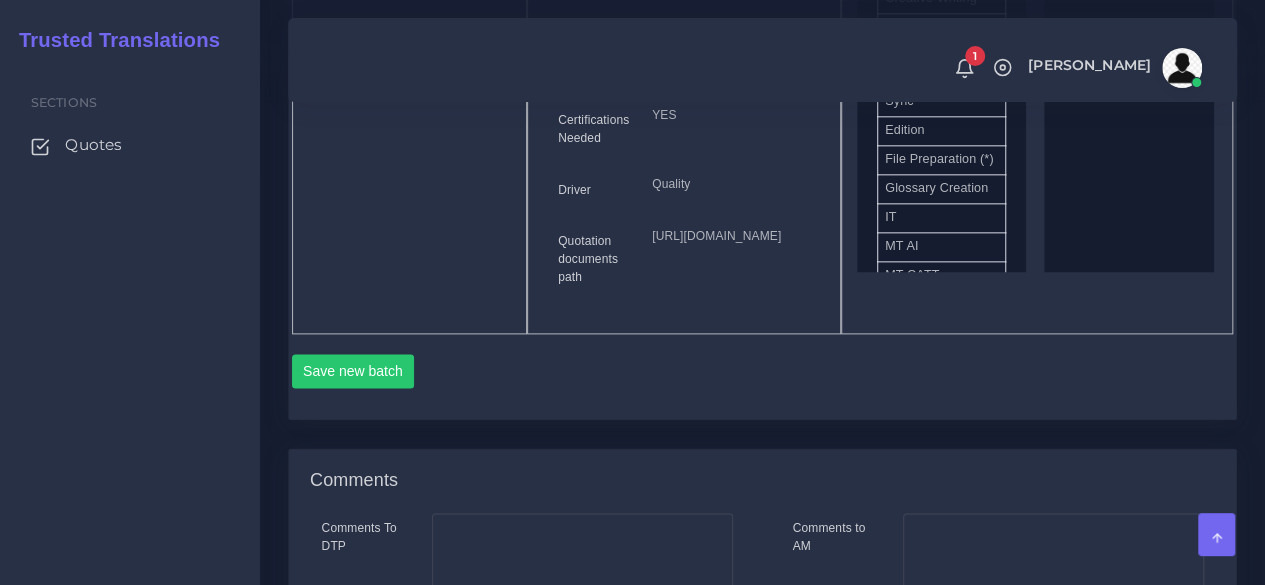 scroll, scrollTop: 1300, scrollLeft: 0, axis: vertical 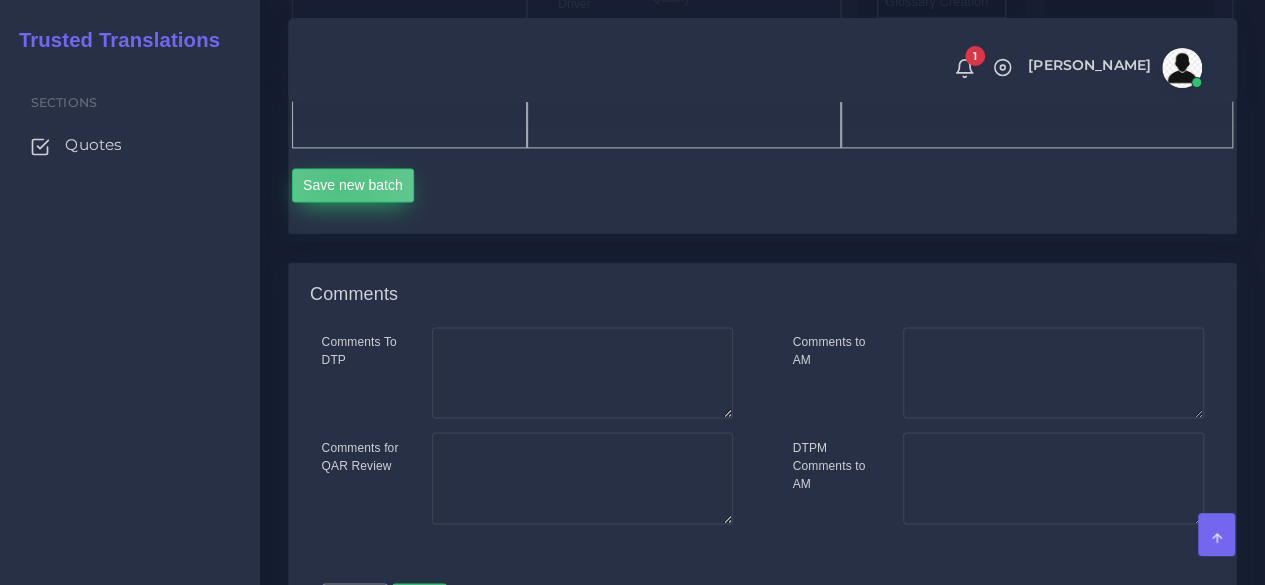 click on "Save new batch" at bounding box center (353, 185) 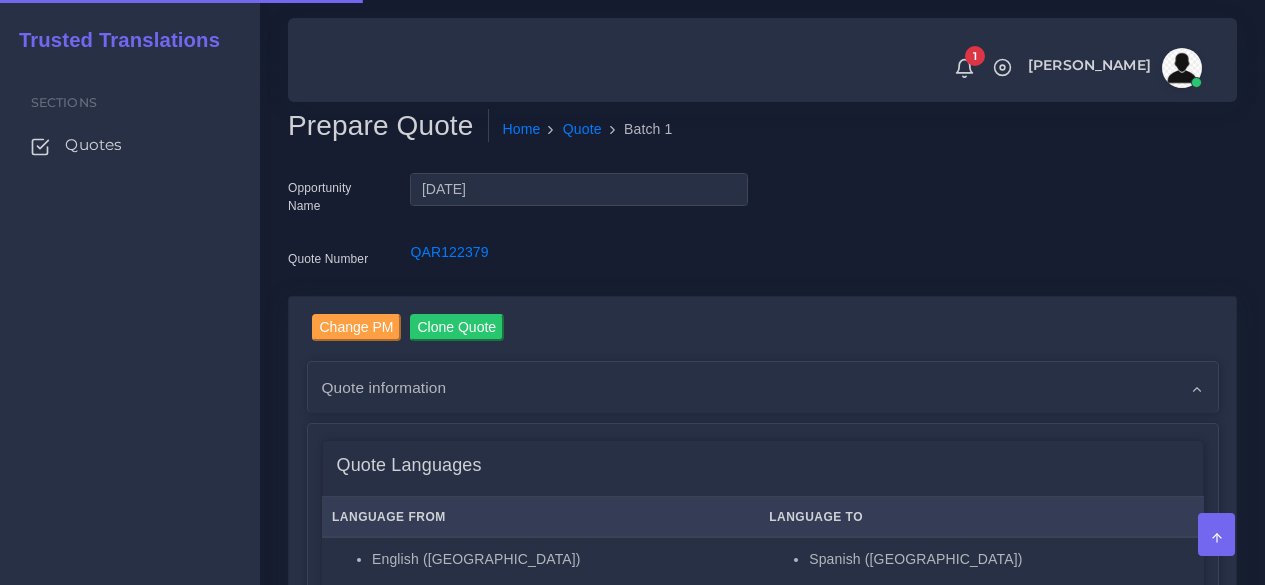 type 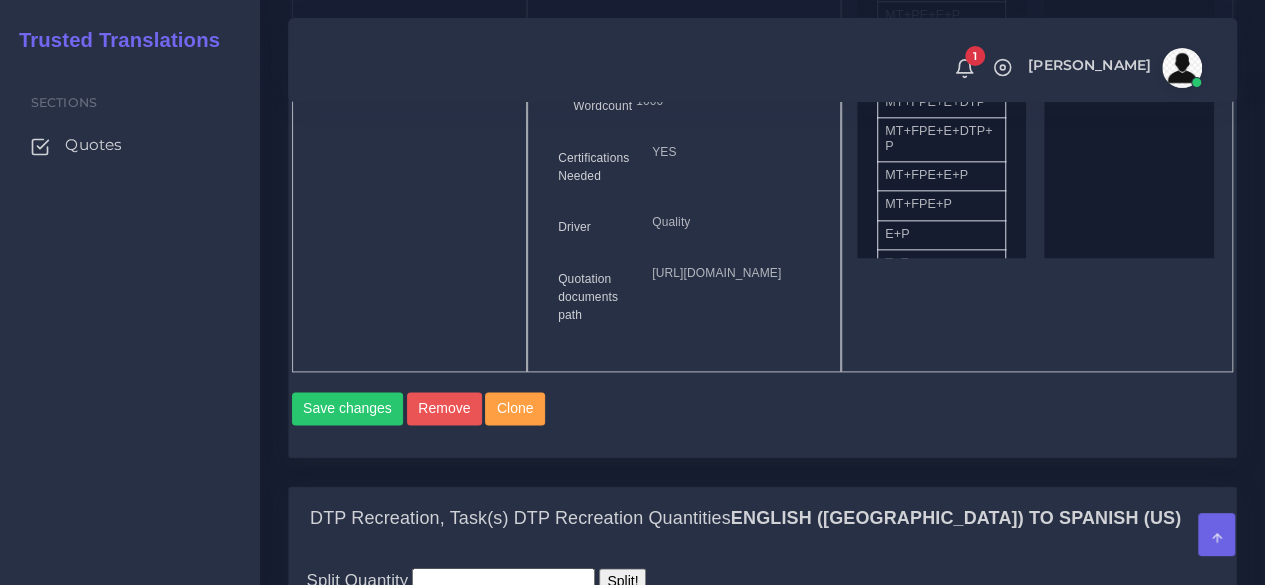 scroll, scrollTop: 1700, scrollLeft: 0, axis: vertical 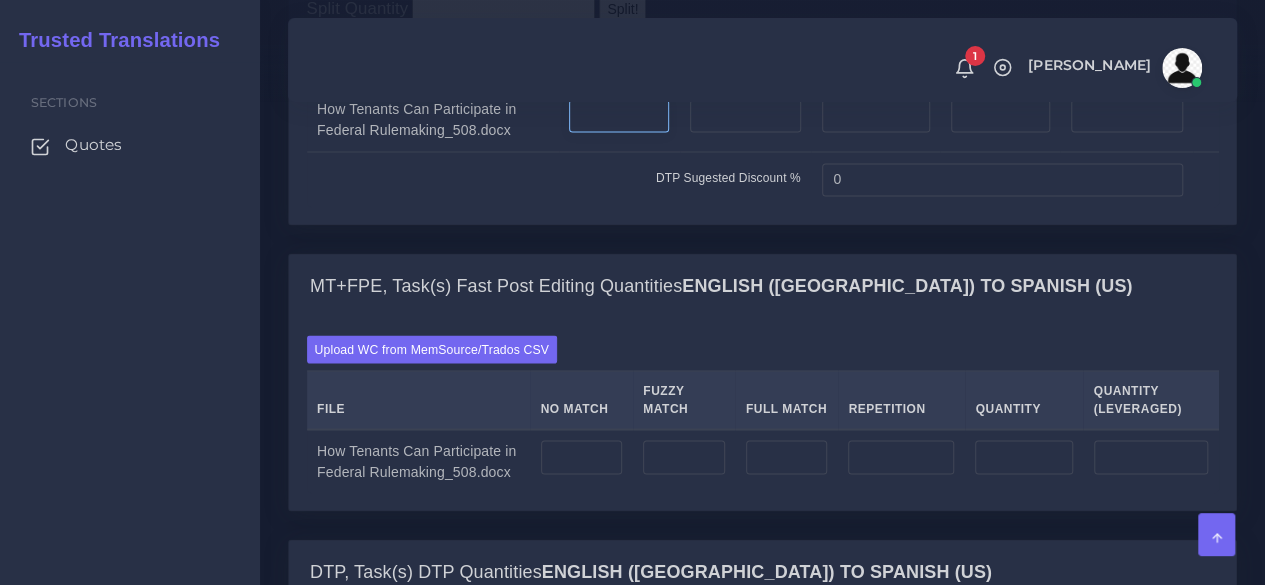 click at bounding box center [619, 116] 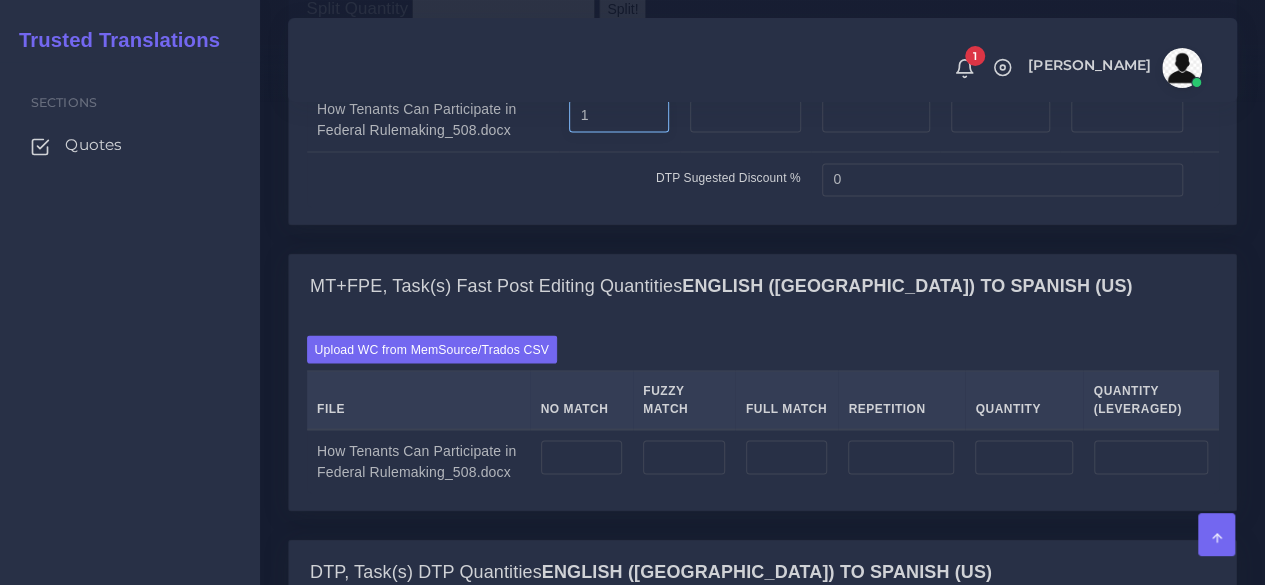 type on "1" 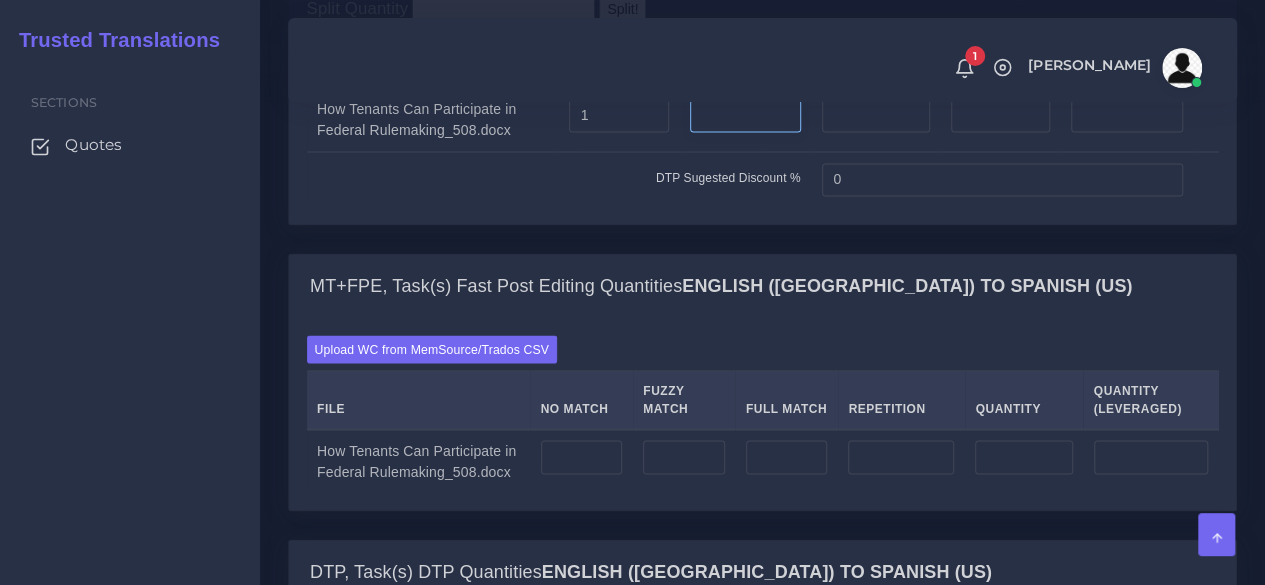 click at bounding box center [745, 116] 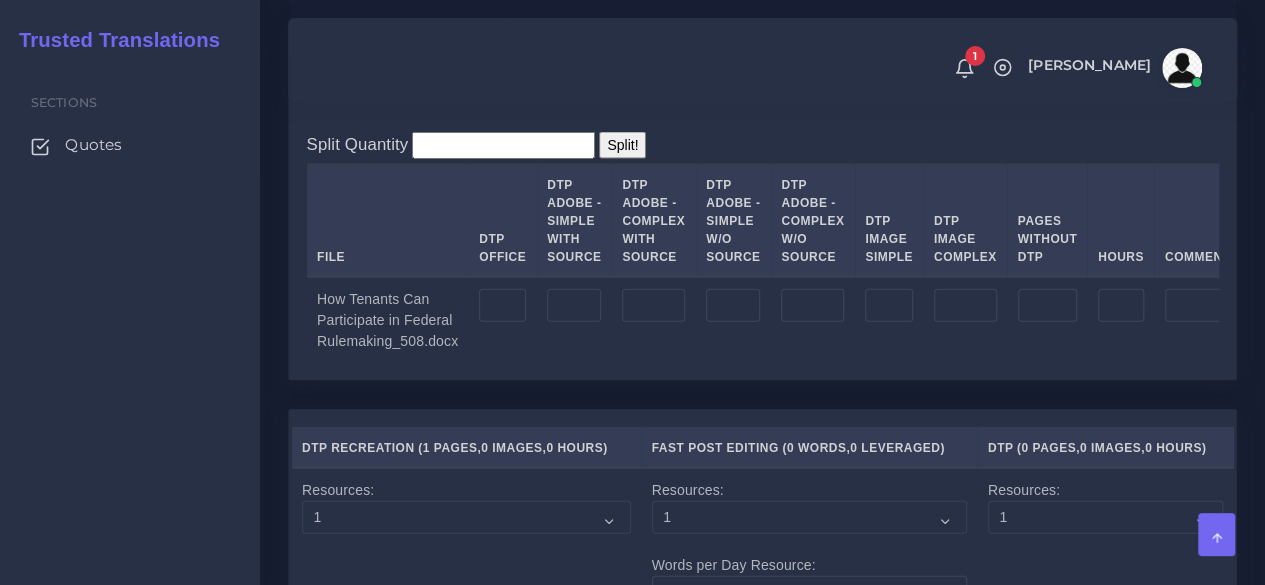 scroll, scrollTop: 2300, scrollLeft: 0, axis: vertical 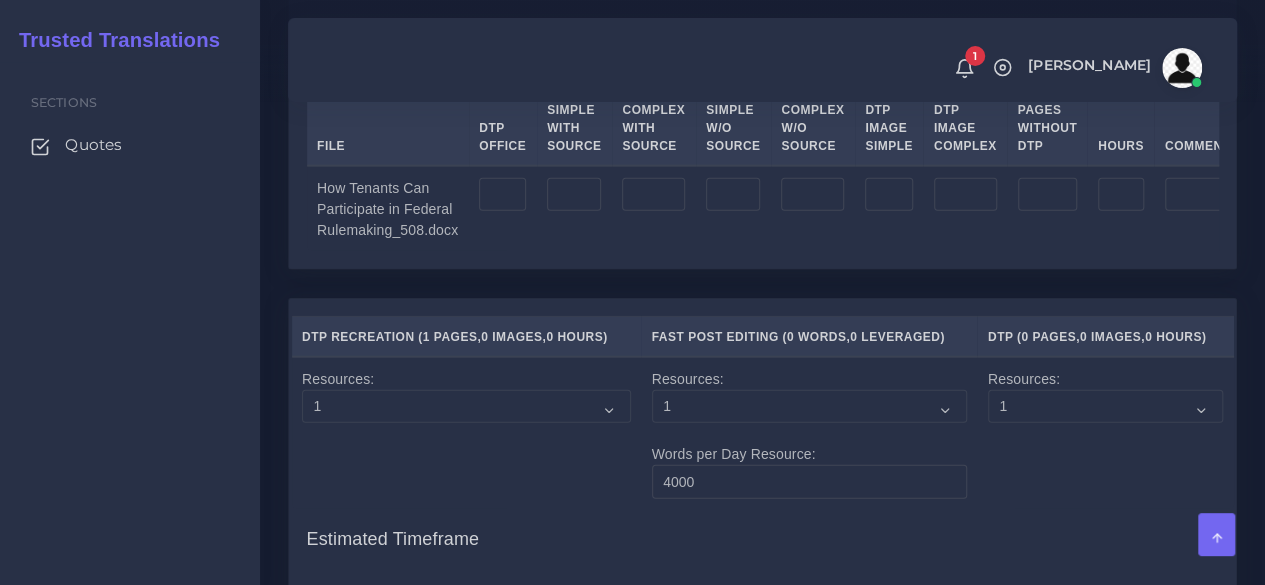 type on "1" 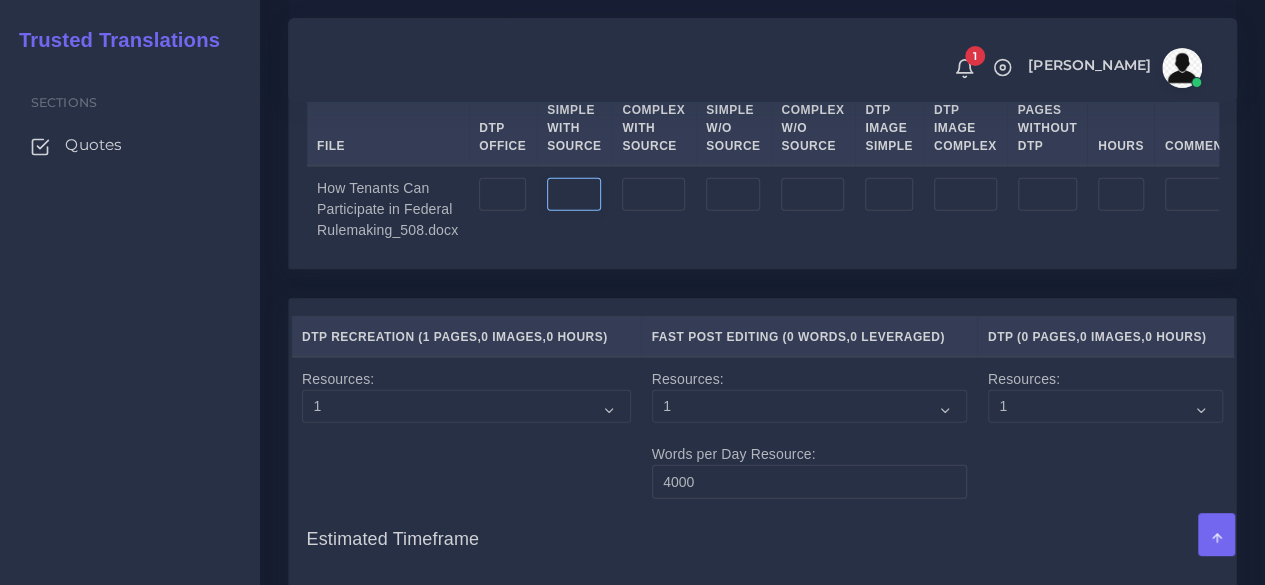 click at bounding box center (574, 195) 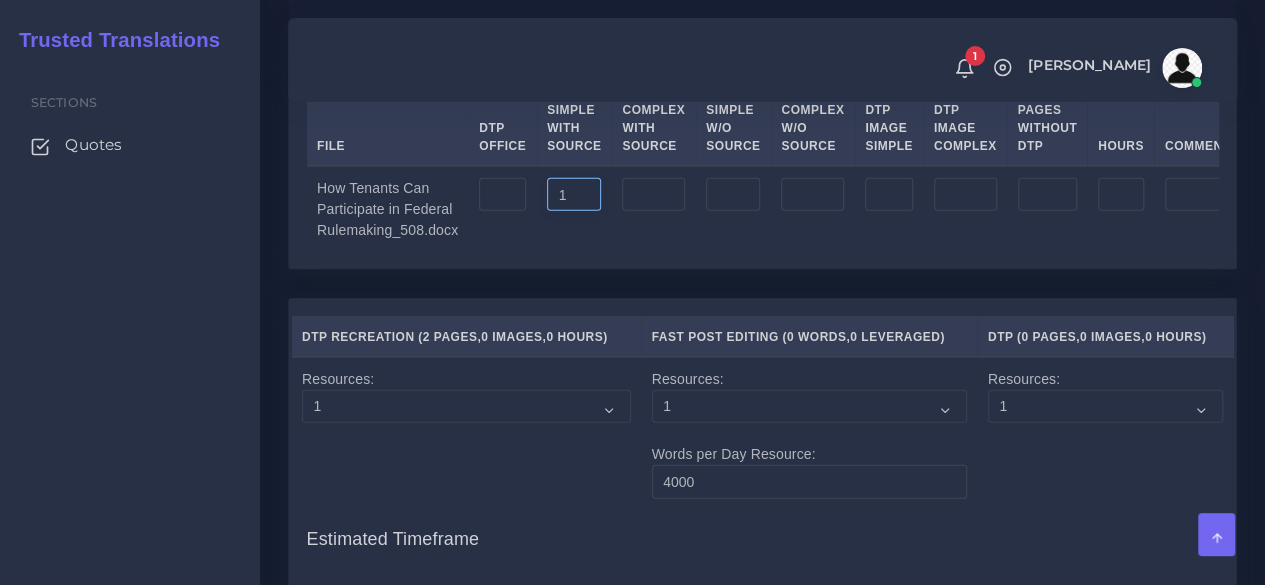 type on "1" 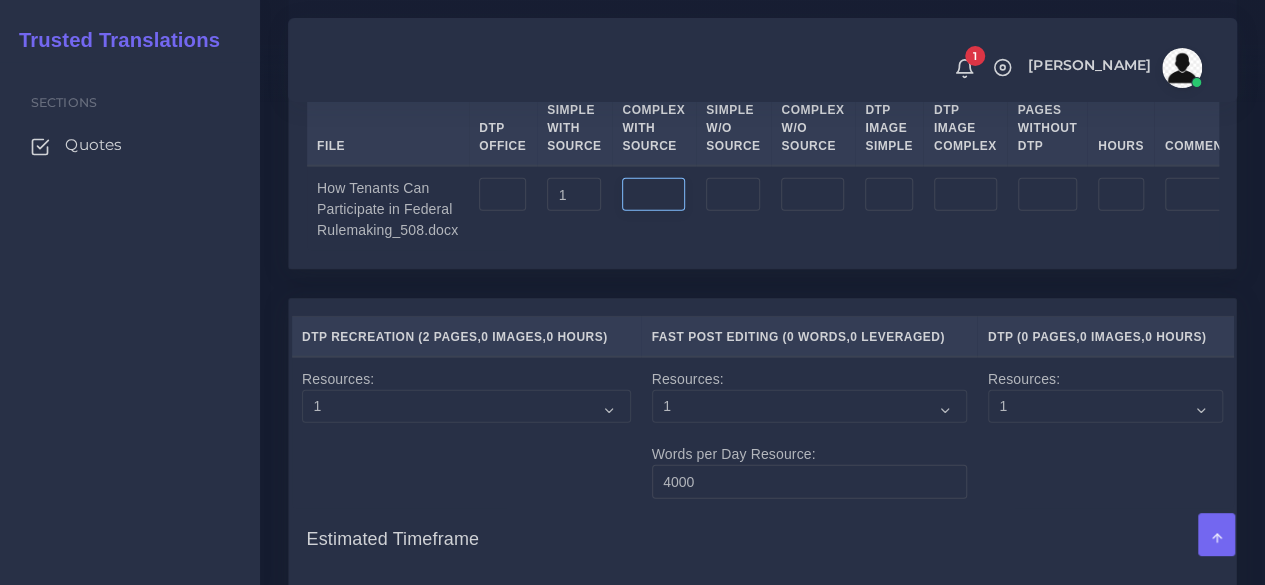 click at bounding box center [653, 195] 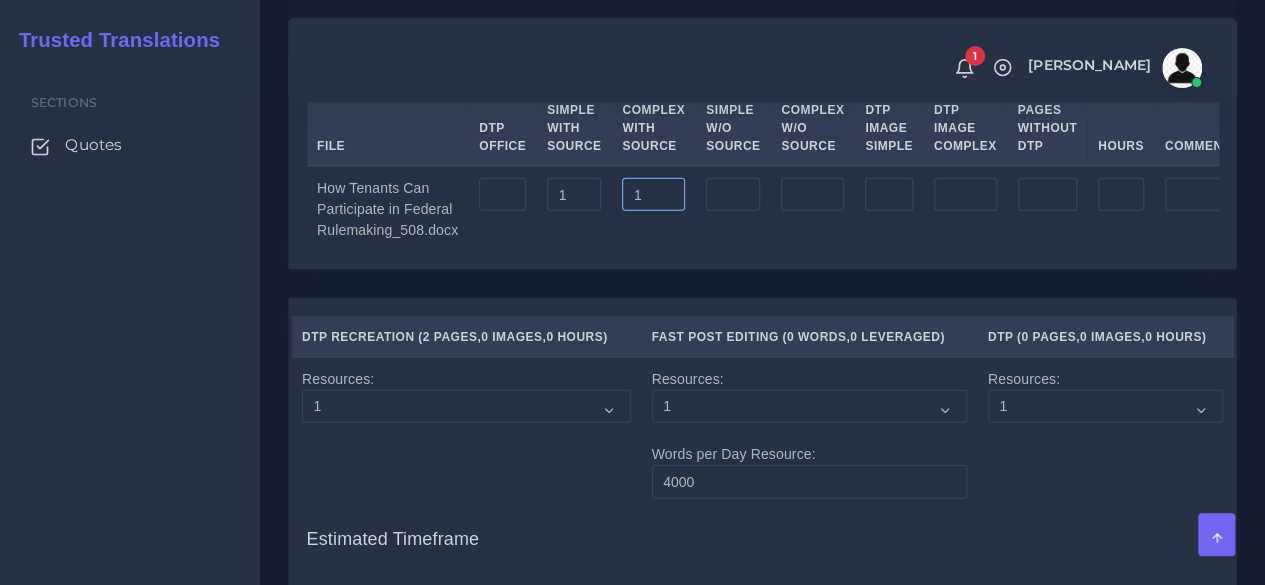 type on "1" 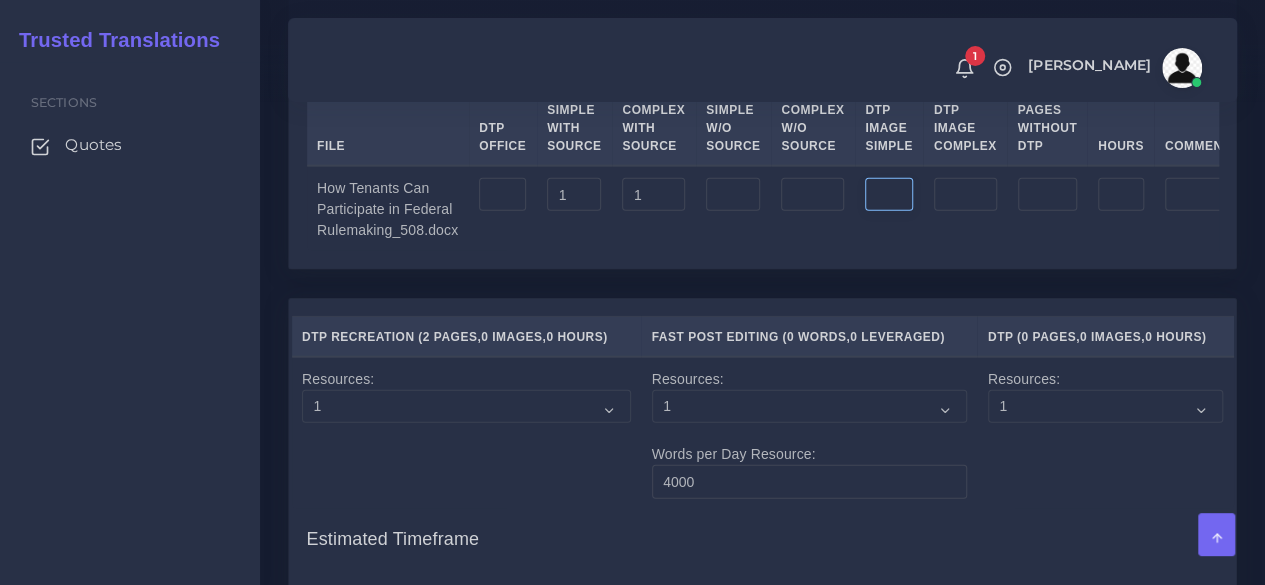 click at bounding box center (889, 195) 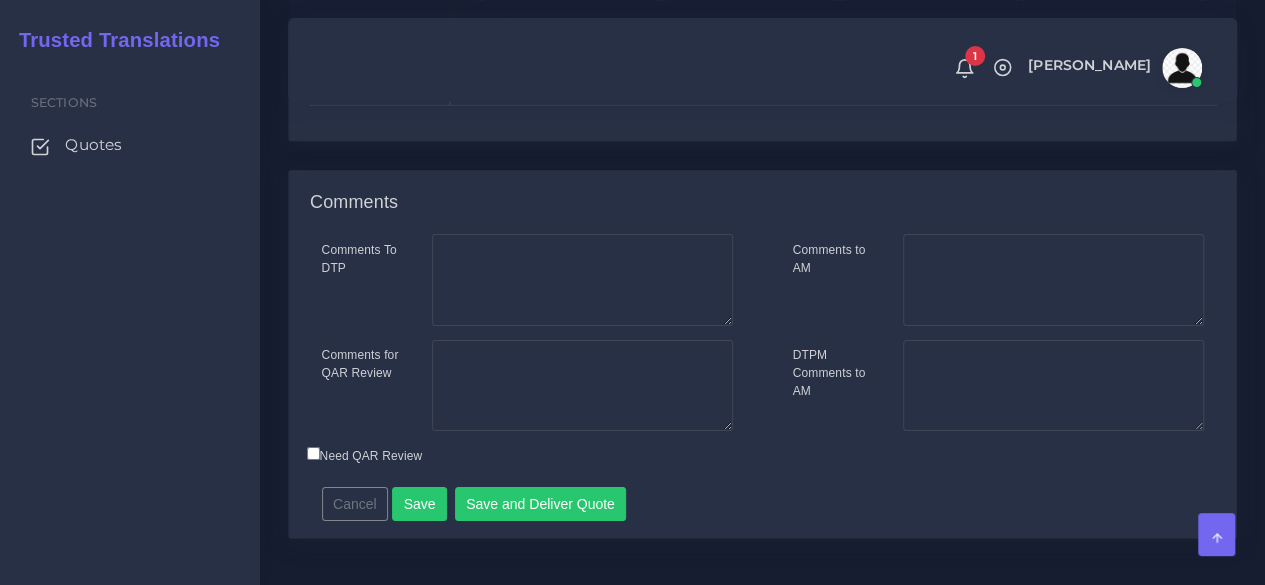 scroll, scrollTop: 3278, scrollLeft: 0, axis: vertical 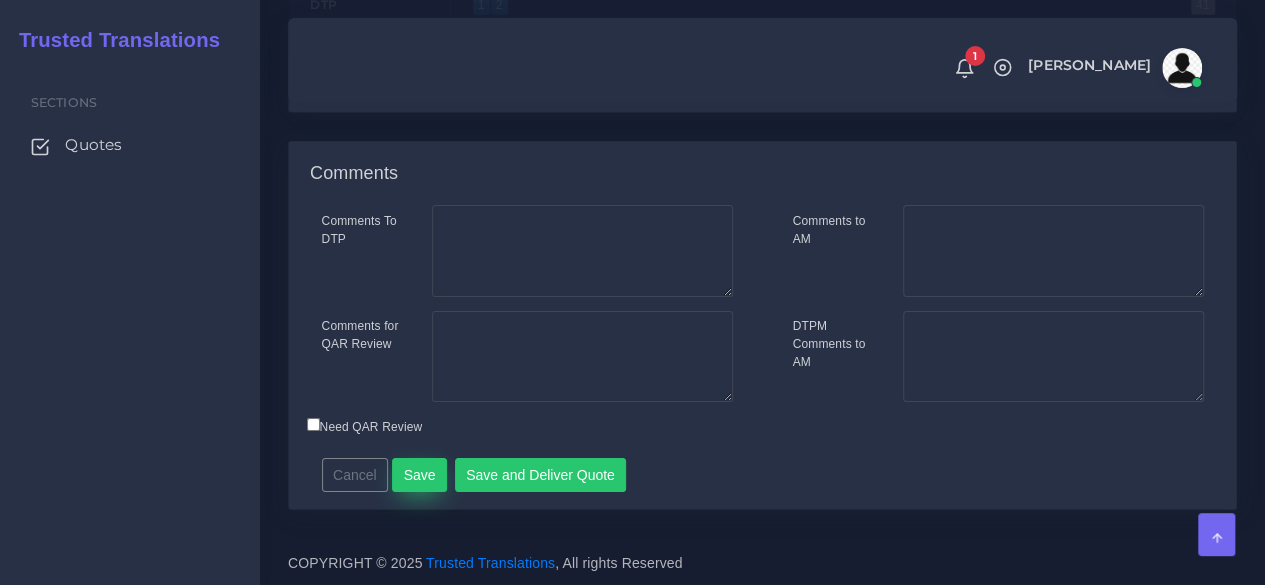 type on "1" 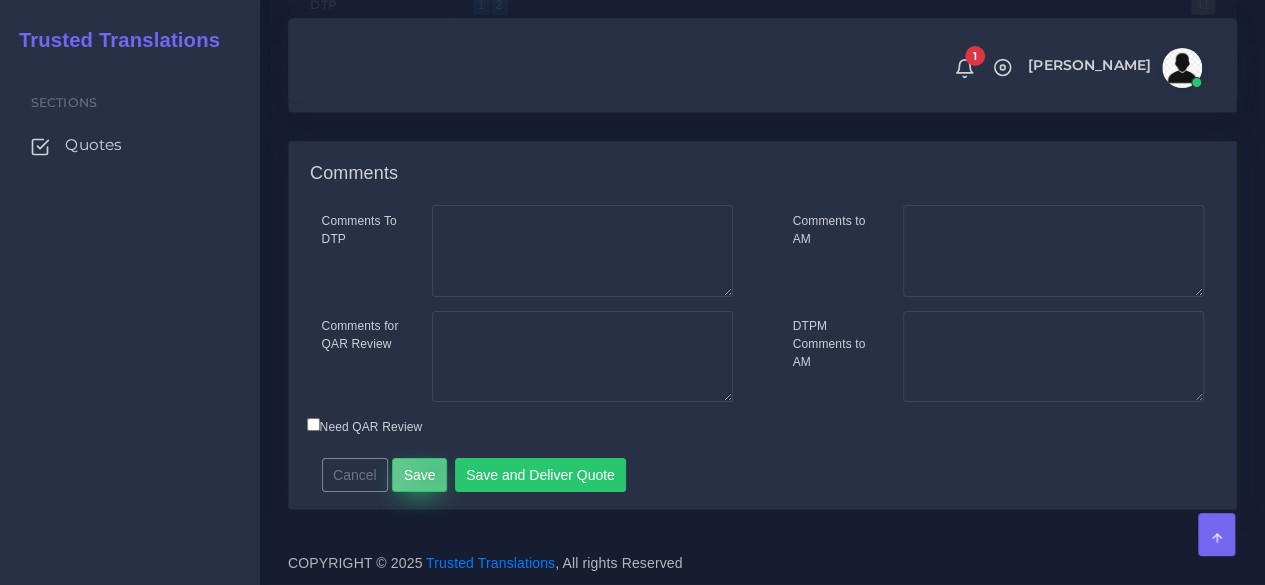 click on "Save" at bounding box center (419, 475) 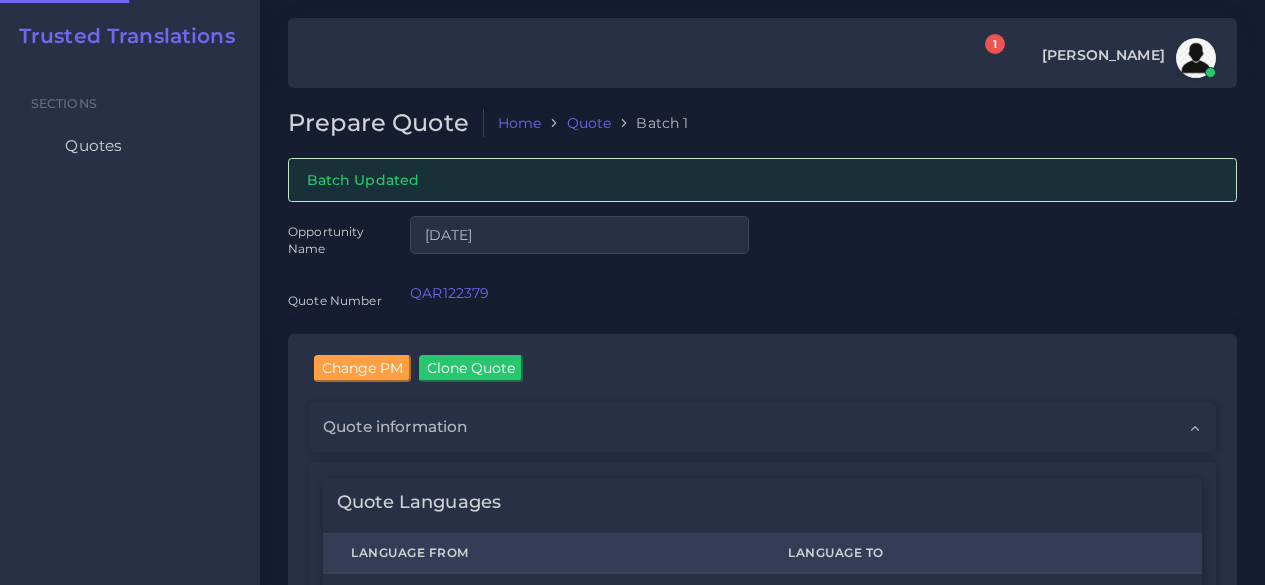scroll, scrollTop: 0, scrollLeft: 0, axis: both 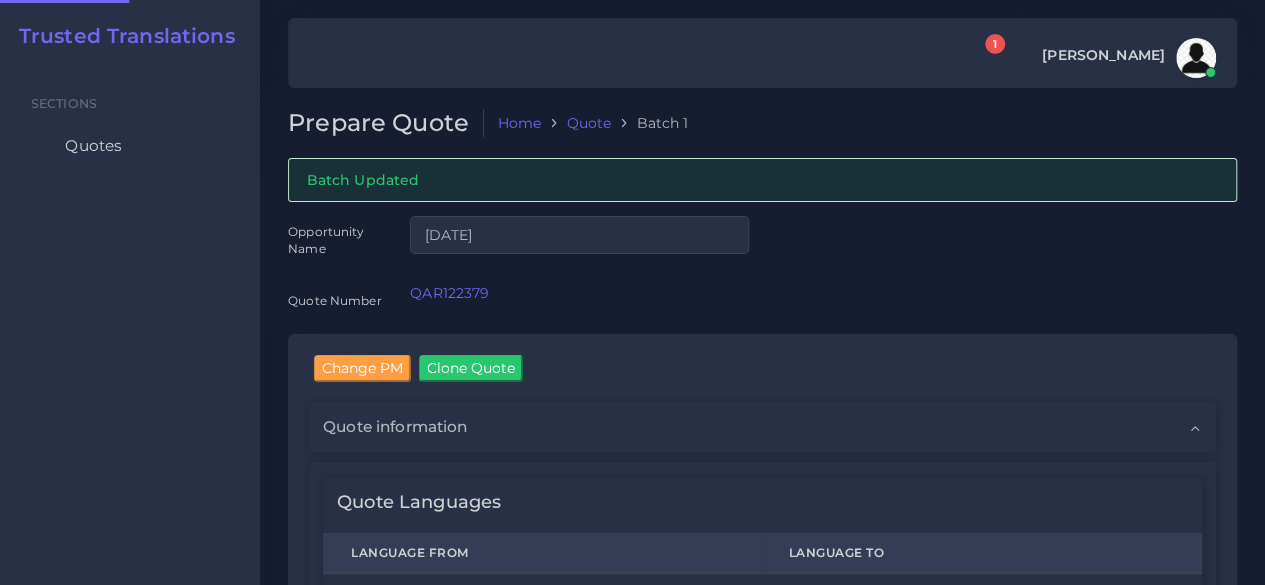 type 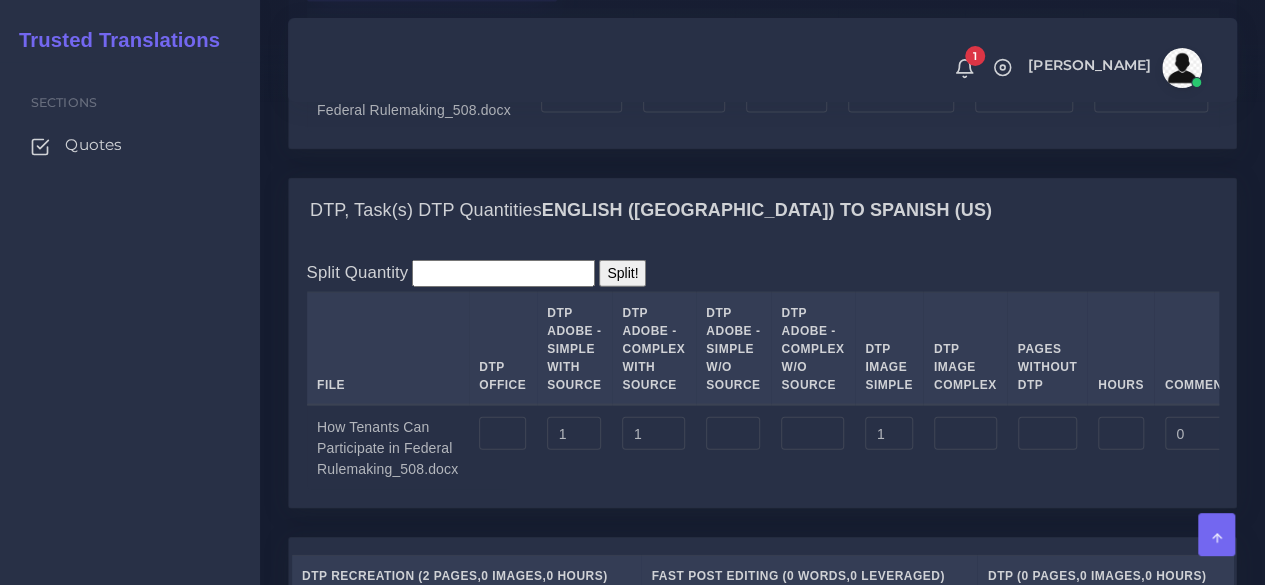 scroll, scrollTop: 2000, scrollLeft: 0, axis: vertical 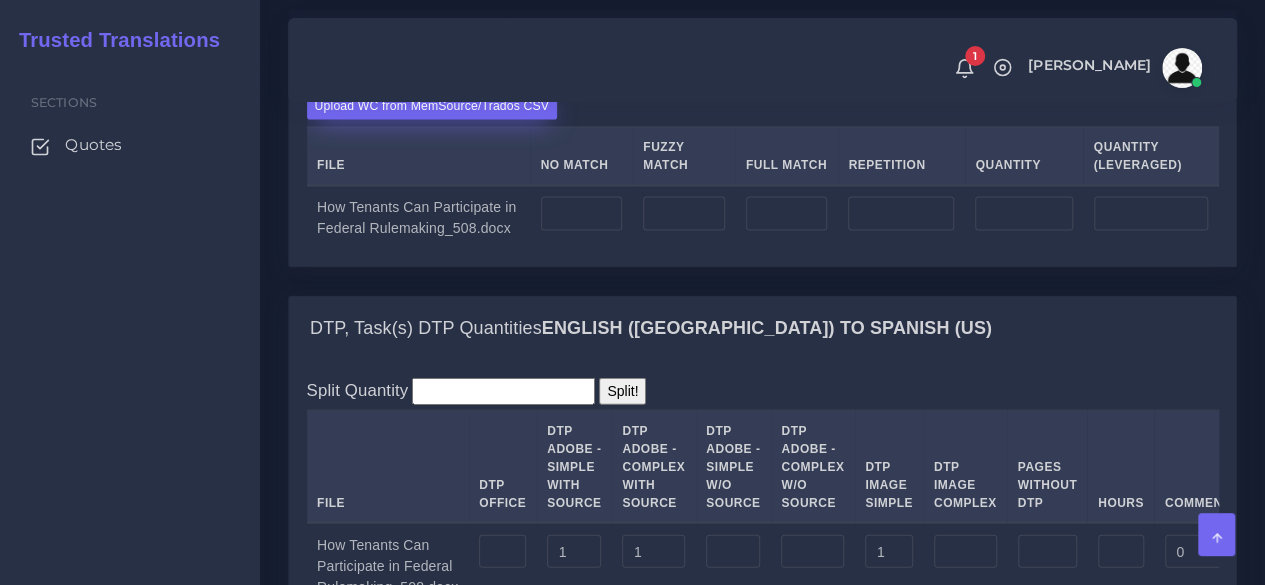 click on "Upload WC from MemSource/Trados CSV" at bounding box center [432, 105] 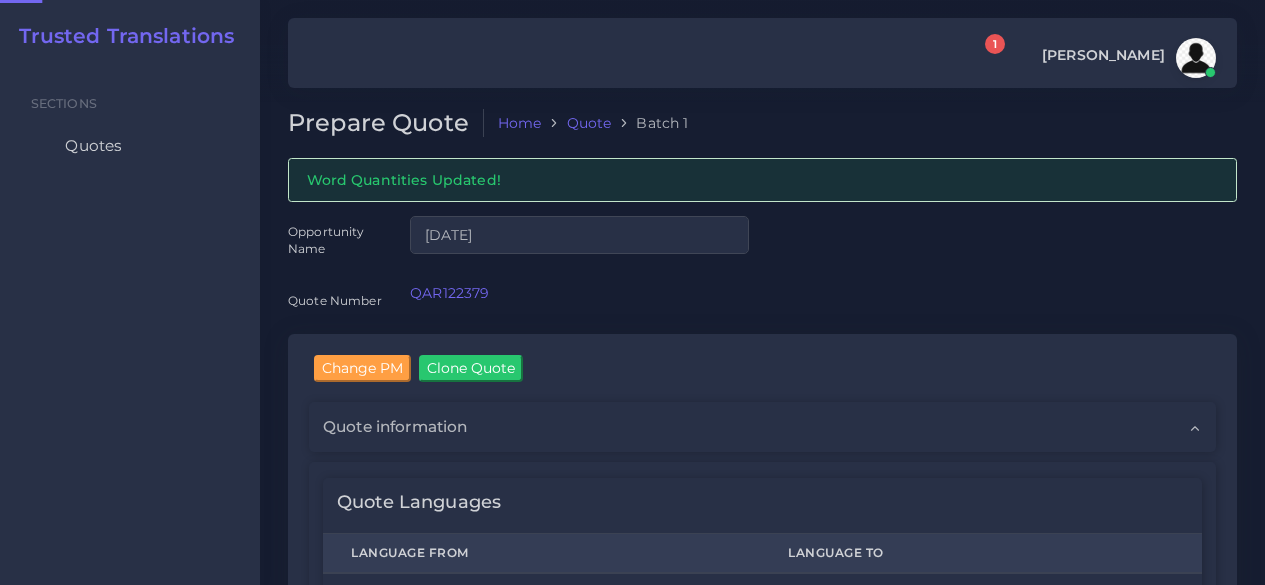 scroll, scrollTop: 0, scrollLeft: 0, axis: both 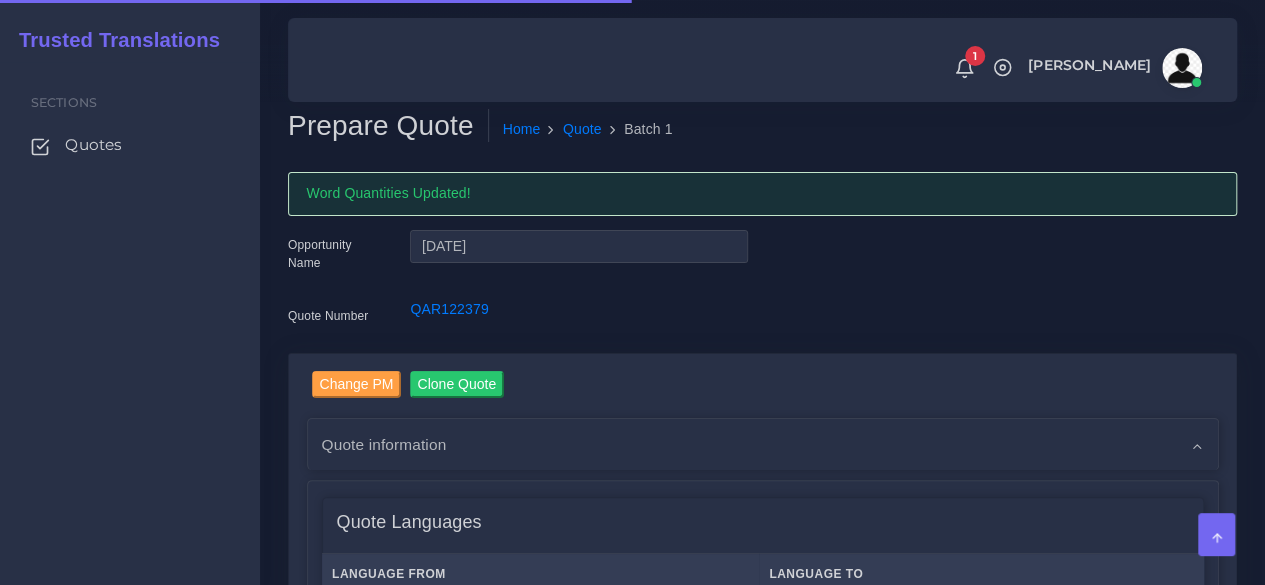 type 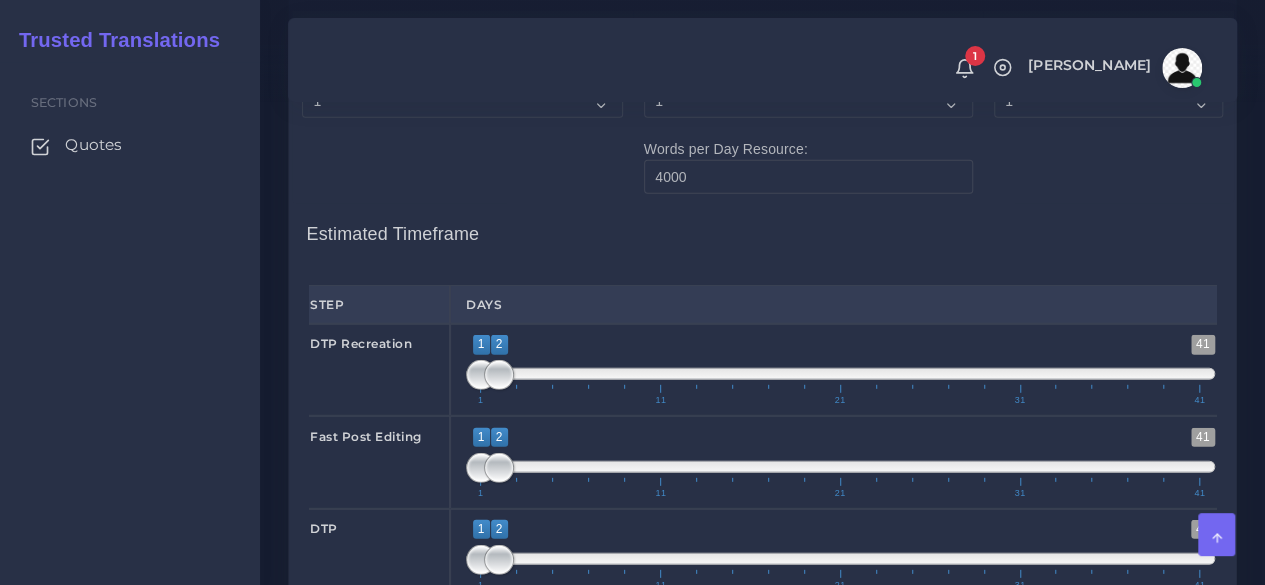 scroll, scrollTop: 2900, scrollLeft: 0, axis: vertical 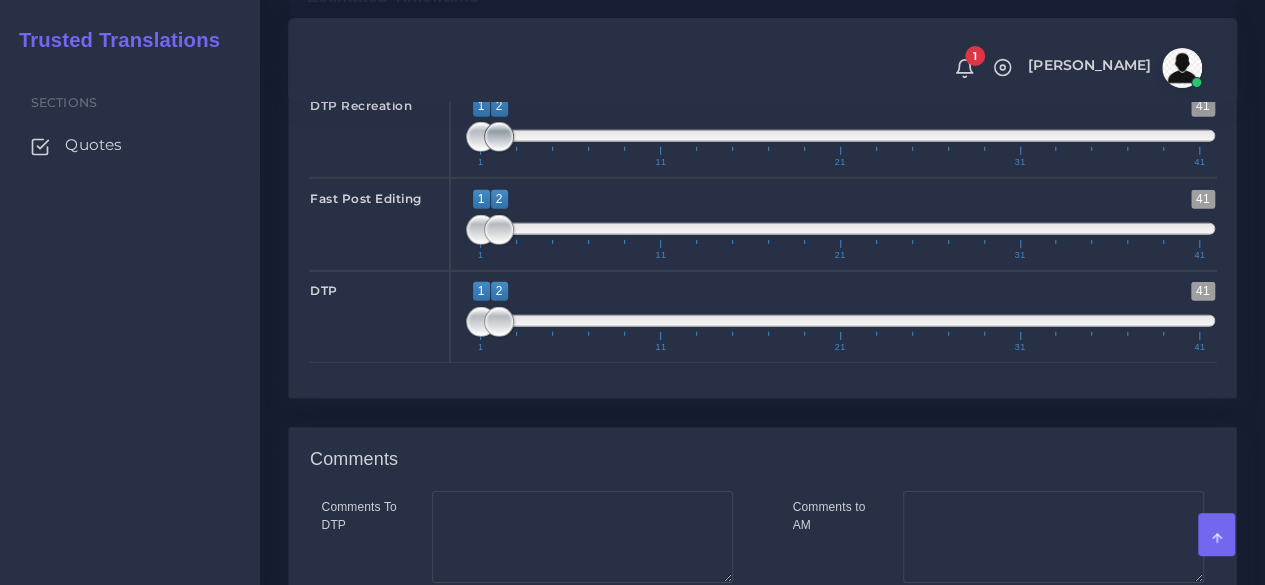 type on "1;1" 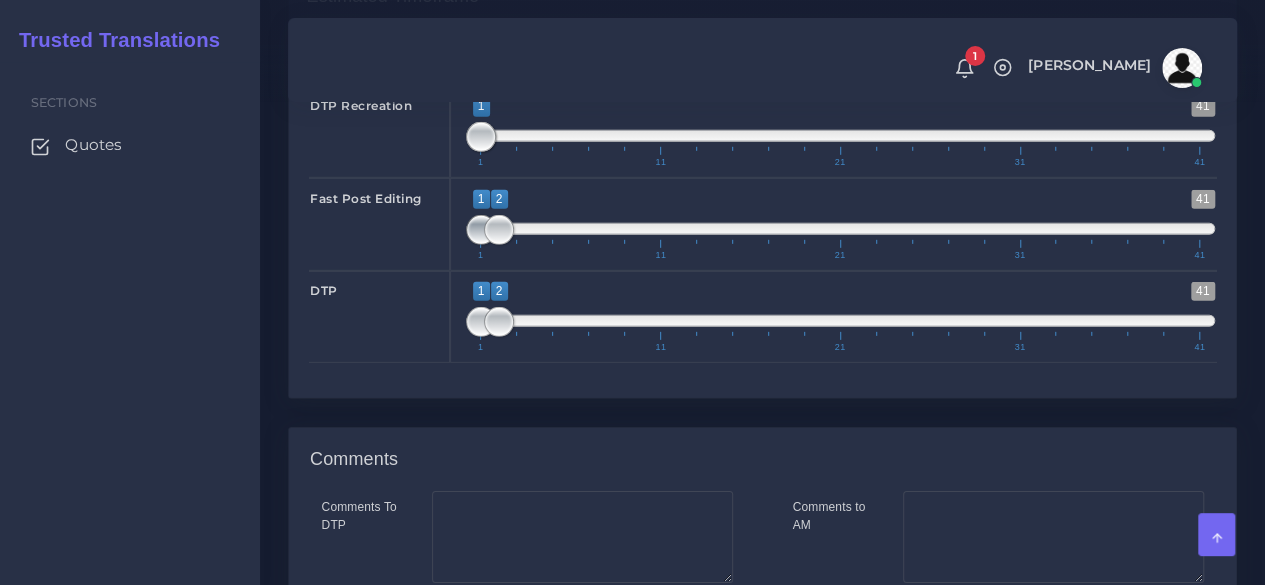 type on "1;1" 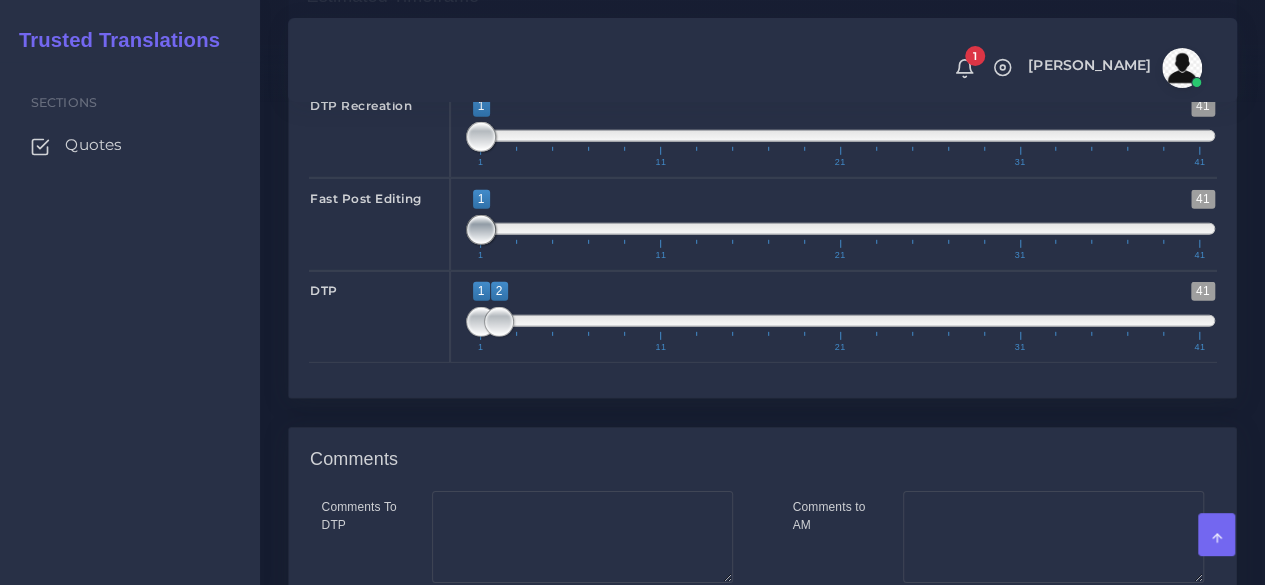 drag, startPoint x: 481, startPoint y: 373, endPoint x: 453, endPoint y: 375, distance: 28.071337 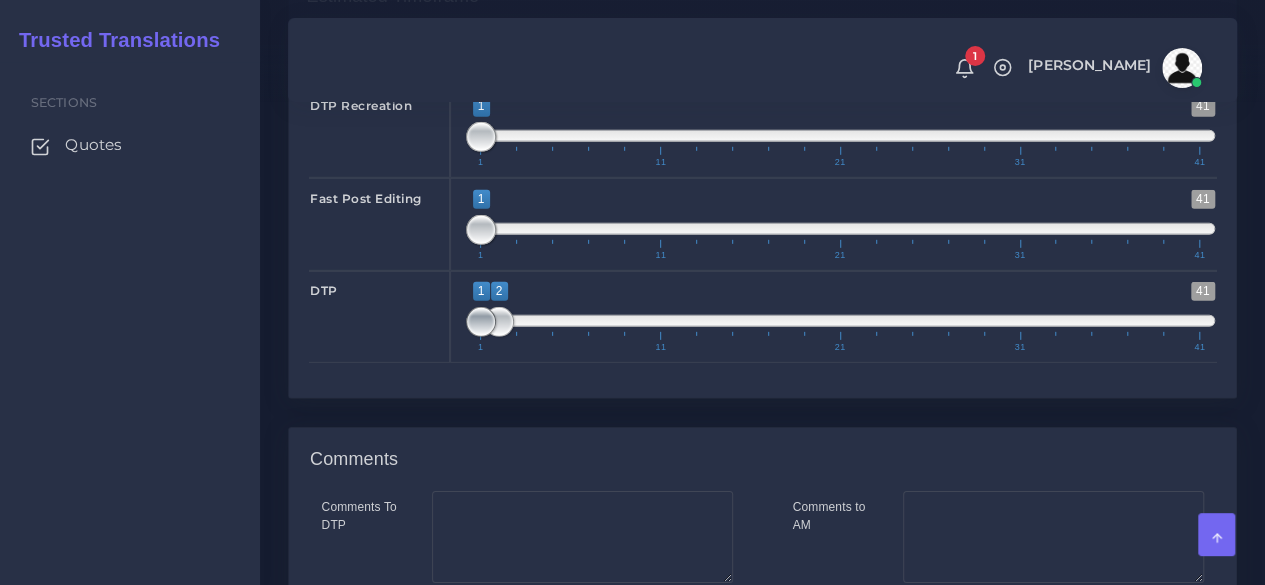 type on "2;2" 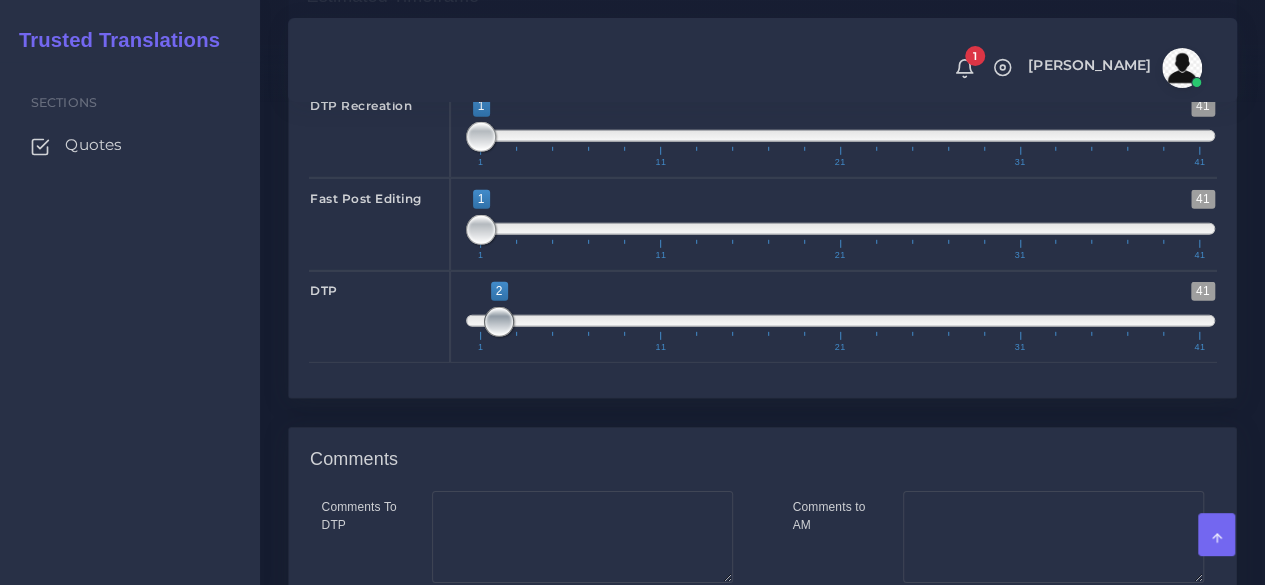drag, startPoint x: 474, startPoint y: 475, endPoint x: 491, endPoint y: 474, distance: 17.029387 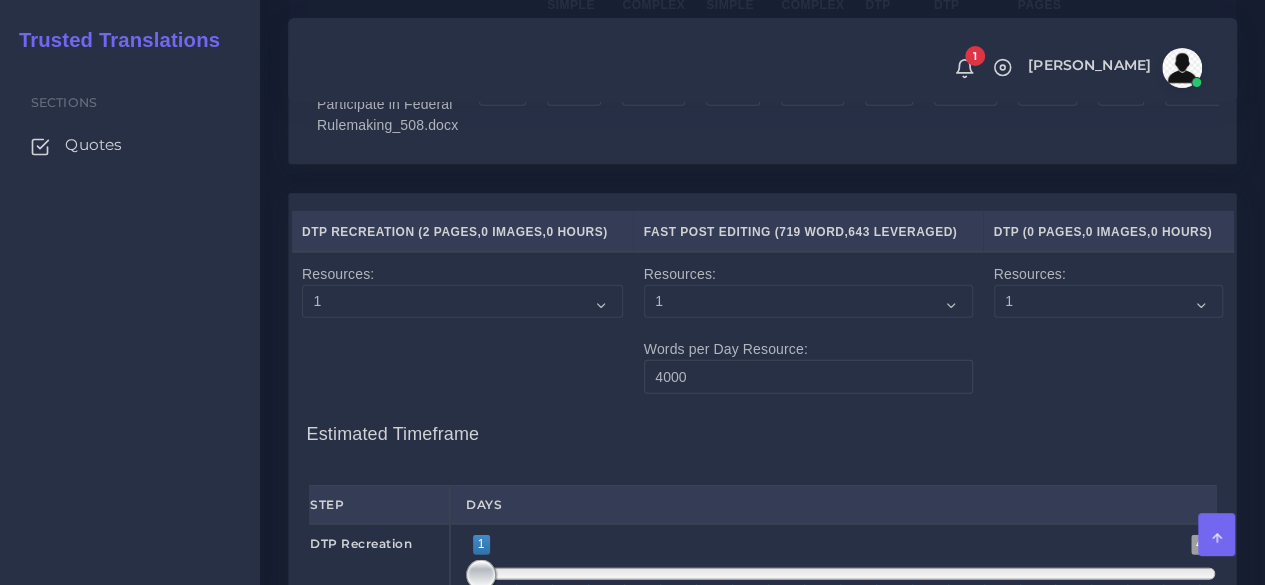 scroll, scrollTop: 2434, scrollLeft: 0, axis: vertical 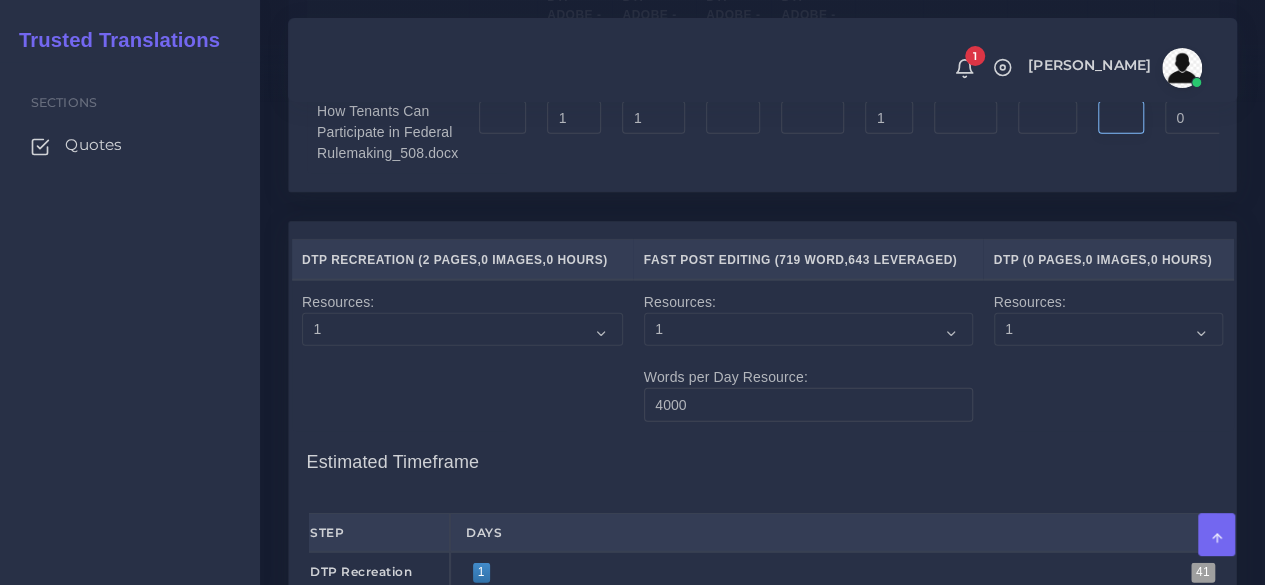 click at bounding box center [1121, 118] 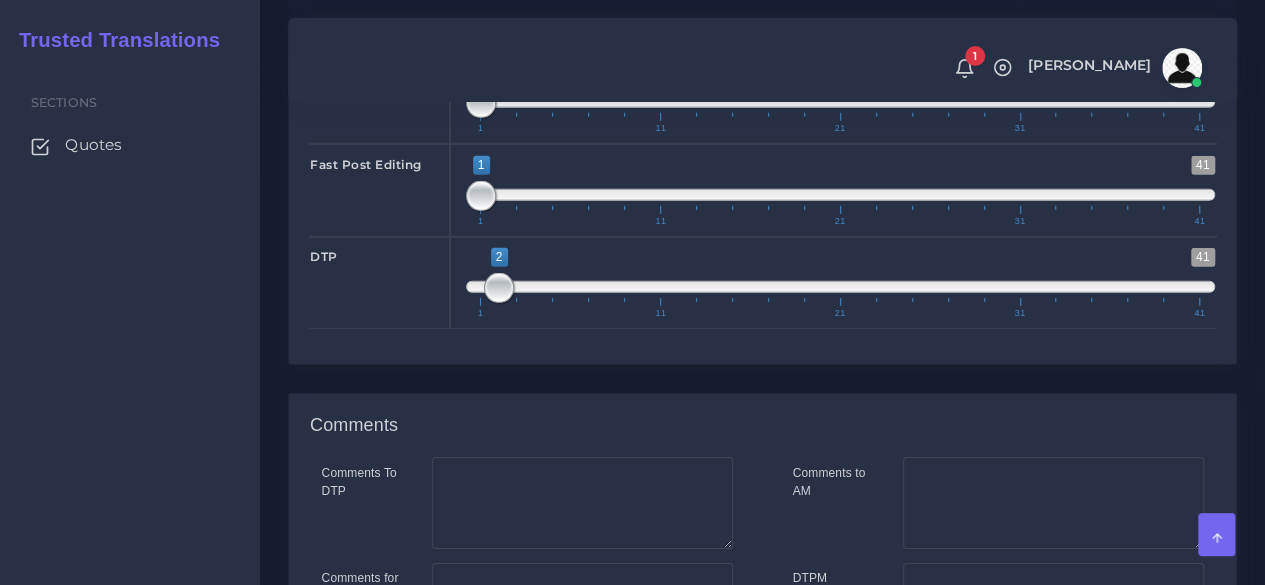 scroll, scrollTop: 3334, scrollLeft: 0, axis: vertical 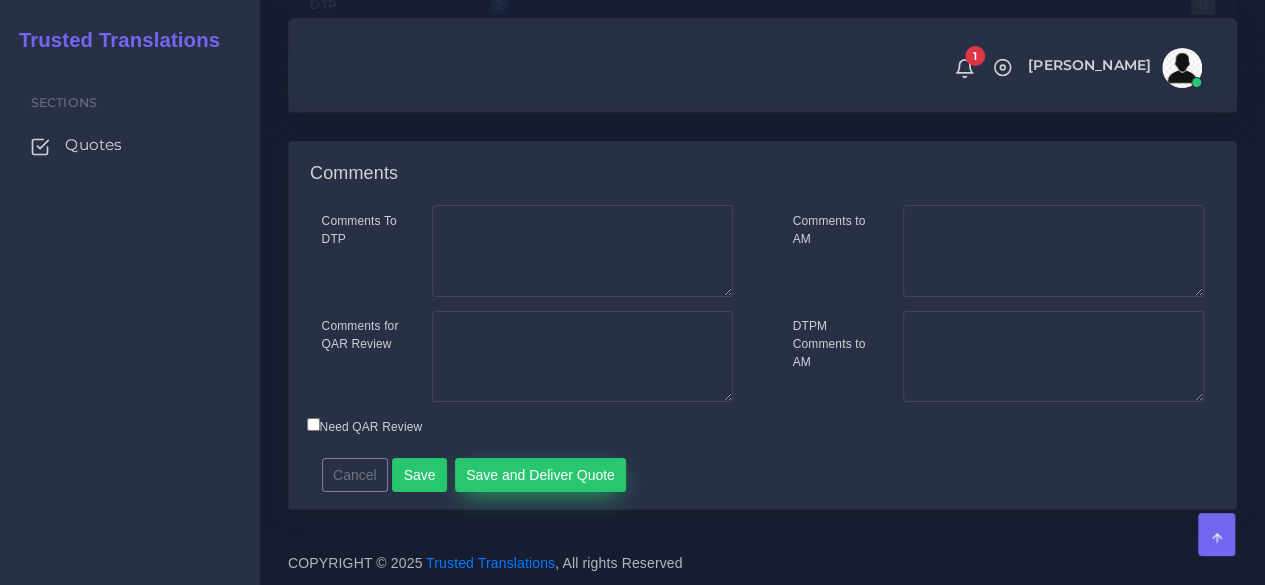 type on "1" 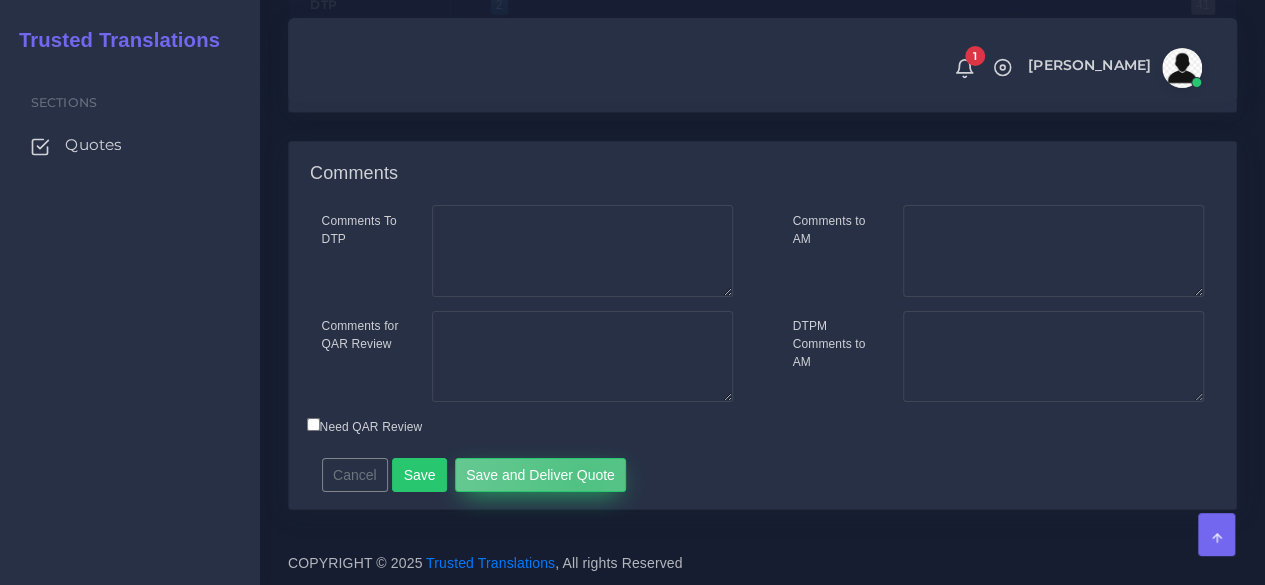 click on "Save and  Deliver Quote" at bounding box center [541, 475] 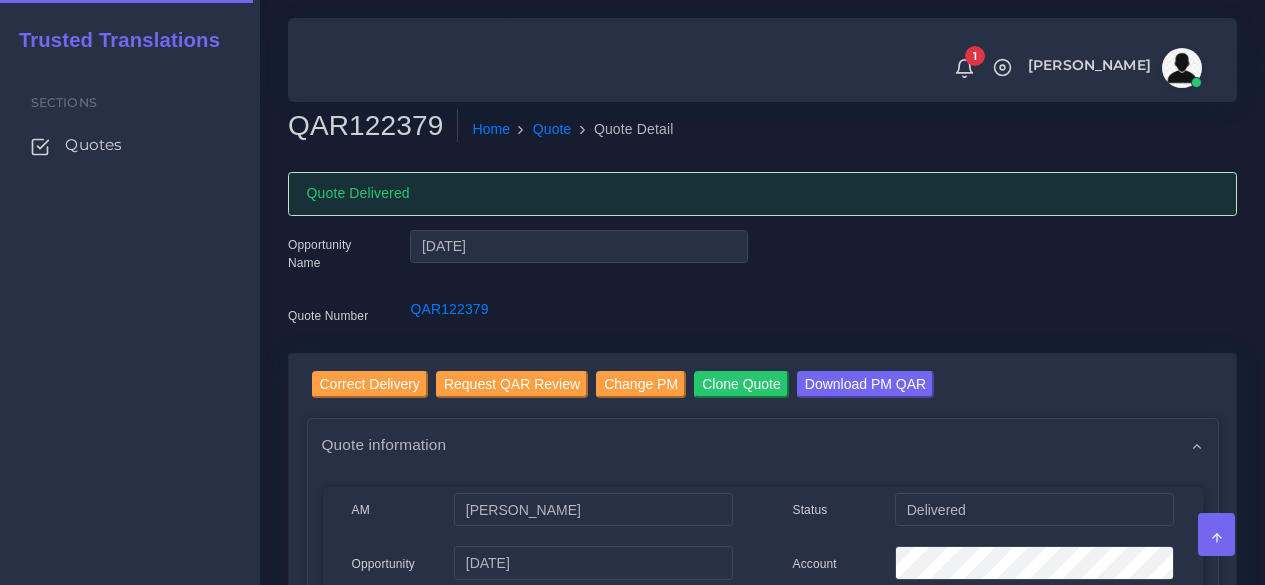 scroll, scrollTop: 0, scrollLeft: 0, axis: both 